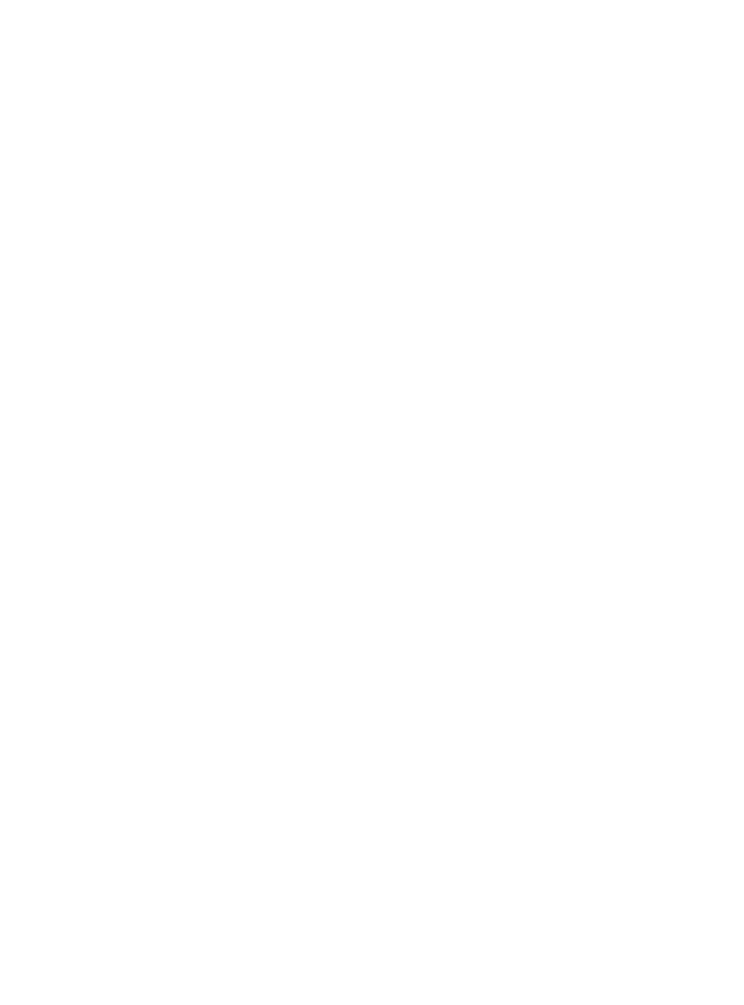 scroll, scrollTop: 0, scrollLeft: 0, axis: both 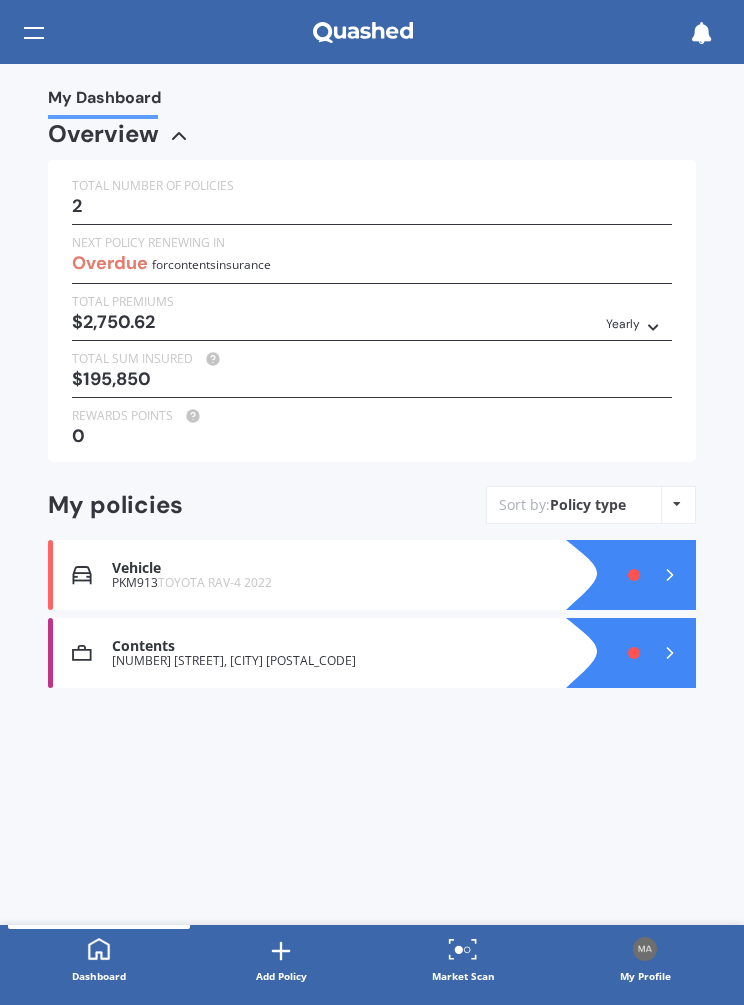 click on "Policy details Vehicle insurance Expired - renew now Details Editing... Policy provider AA AA AMI AMP ANZ ASB Aioi Nissay Dowa Ando Assurant Autosure BNZ Co-Operative Bank Cove FMG Initio Kiwibank Lantern Lumley MAS NAC NZI Other Provident SBS Star Insure State Swann TSB Tower Trade Me Insurance Vero Westpac YOUI Renewal date DD 01 02 03 04 05 06 07 08 09 10 11 12 13 14 15 16 17 18 19 20 21 22 23 24 25 26 27 28 29 30 31 MM 01 02 03 04 05 06 07 08 09 10 11 12 YYYY 2027 2026 2025 2024 2023 2022 2021 2020 2019 2018 2017 2016 2015 2014 2013 2012 2011 2010 2009 2008 2007 2006 2005 2004 2003 2002 2001 2000 1999 1998 1997 1996 1995 1994 1993 1992 1991 1990 1989 1988 1987 1986 1985 1984 1983 1982 1981 1980 1979 1978 1977 1976 1975 1974 1973 1972 1971 1970 1969 1968 1967 1966 1965 1964 1963 1962 1961 1960 1959 1958 1957 1956 1955 1954 1953 1952 1951 1950 1949 1948 1947 1946 1945 1944 1943 1942 1941 1940 1939 1938 1937 1936 1935 1934 1933 1932 1931 1930 1929 1928 Plate number PKM913 Insured address Policy type Premium" at bounding box center [372, 494] 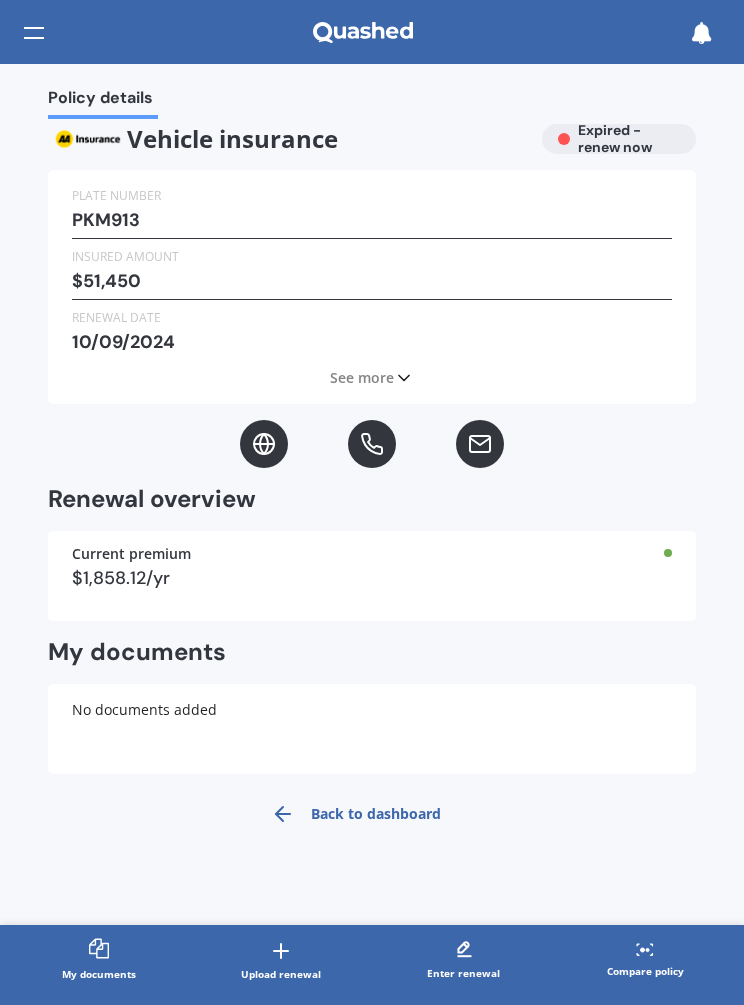 click on "Expired - renew now" at bounding box center (615, 138) 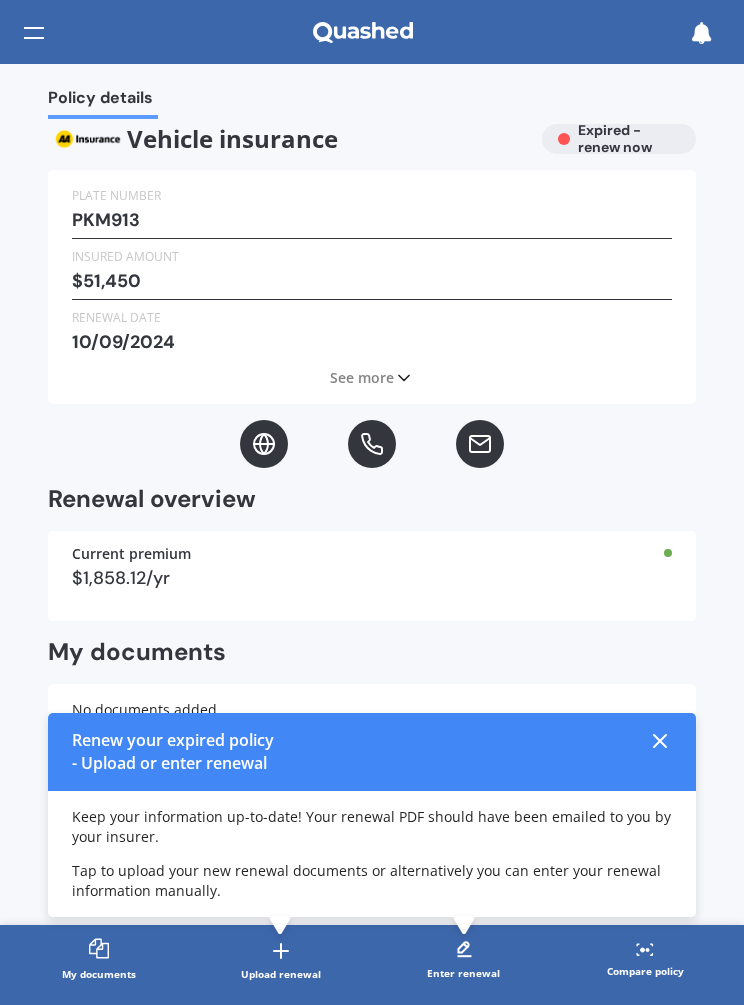 click 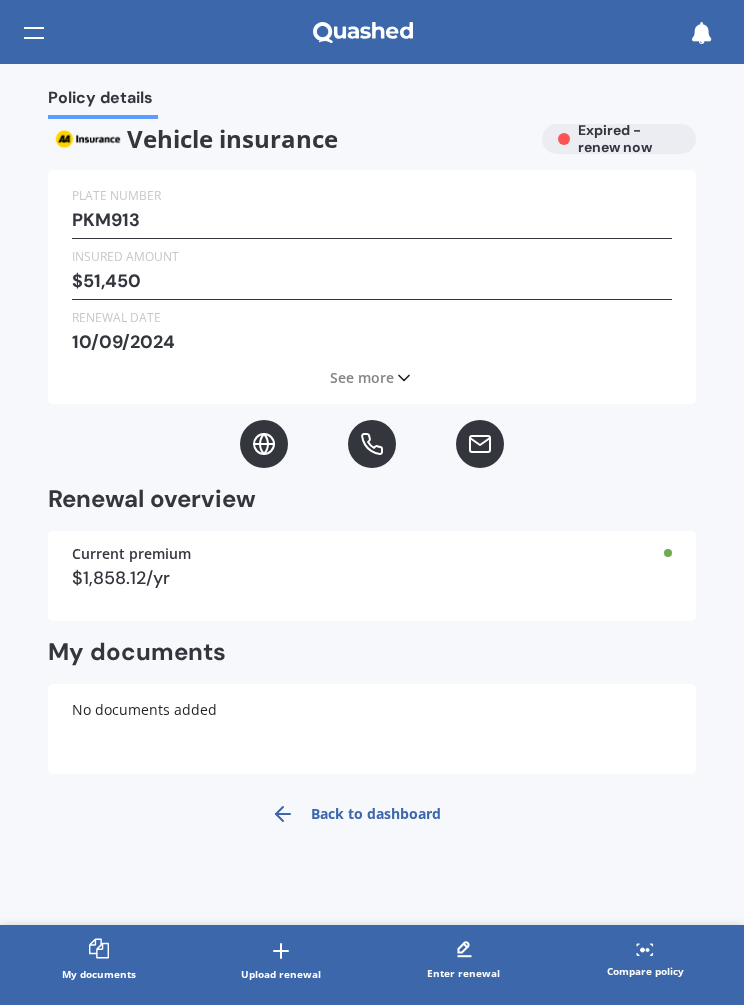 click 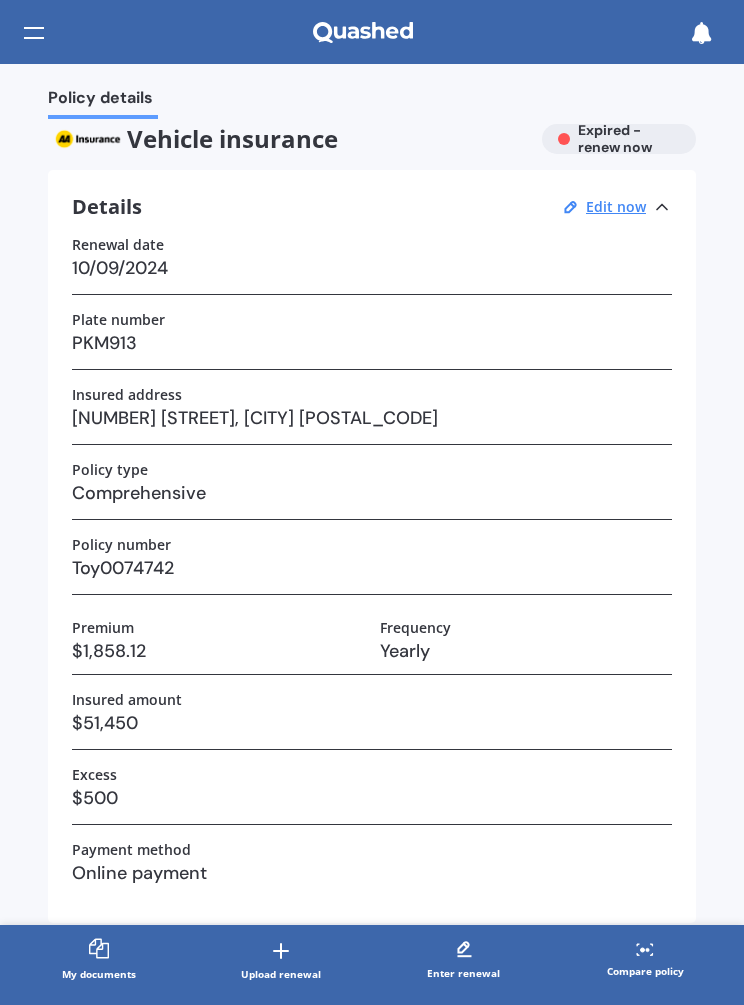 click on "10/09/2024" at bounding box center (372, 268) 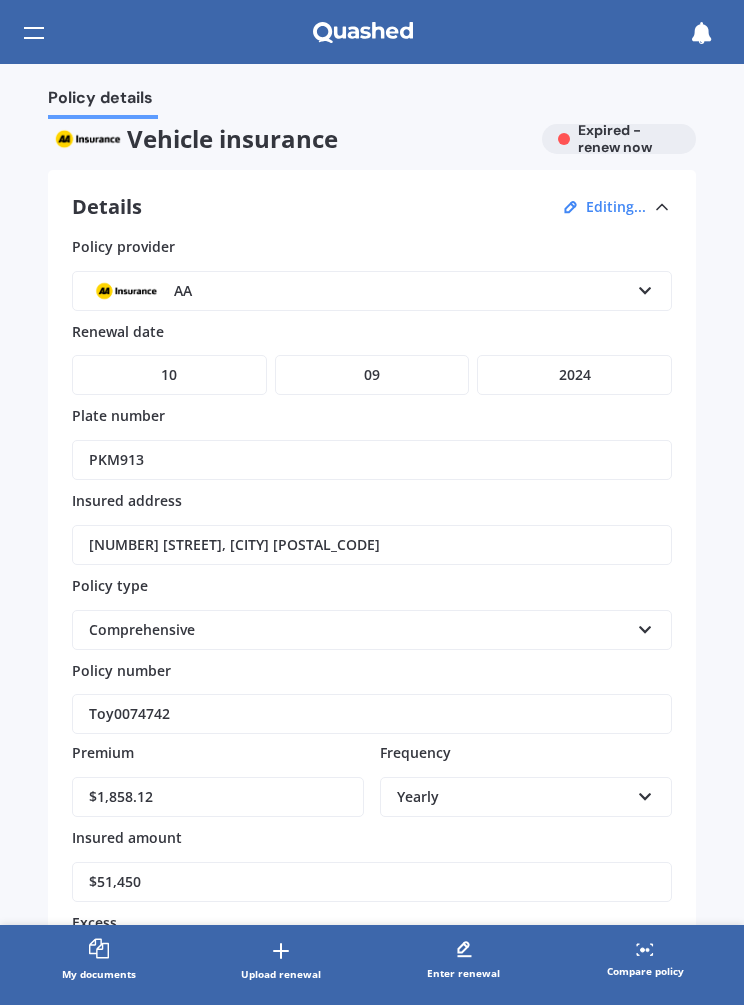 click at bounding box center [645, 287] 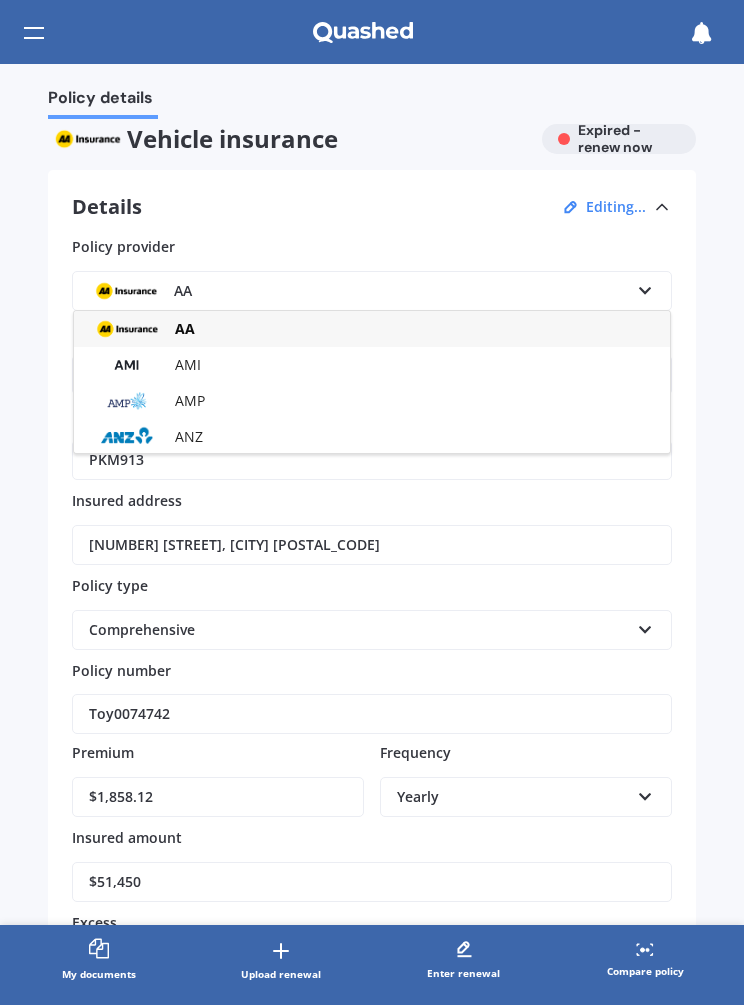 click on "Plate number PKM913 Insured address Policy type Premium" at bounding box center (372, 494) 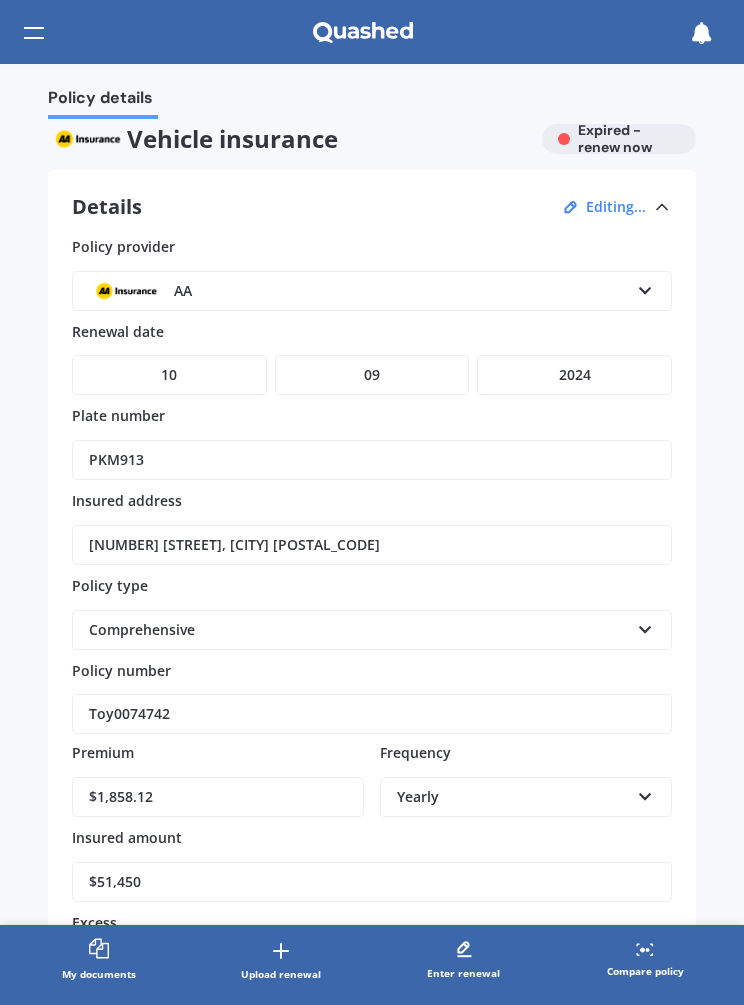 click on "YYYY 2027 2026 2025 2024 2023 2022 2021 2020 2019 2018 2017 2016 2015 2014 2013 2012 2011 2010 2009 2008 2007 2006 2005 2004 2003 2002 2001 2000 1999 1998 1997 1996 1995 1994 1993 1992 1991 1990 1989 1988 1987 1986 1985 1984 1983 1982 1981 1980 1979 1978 1977 1976 1975 1974 1973 1972 1971 1970 1969 1968 1967 1966 1965 1964 1963 1962 1961 1960 1959 1958 1957 1956 1955 1954 1953 1952 1951 1950 1949 1948 1947 1946 1945 1944 1943 1942 1941 1940 1939 1938 1937 1936 1935 1934 1933 1932 1931 1930 1929 1928" at bounding box center (574, 375) 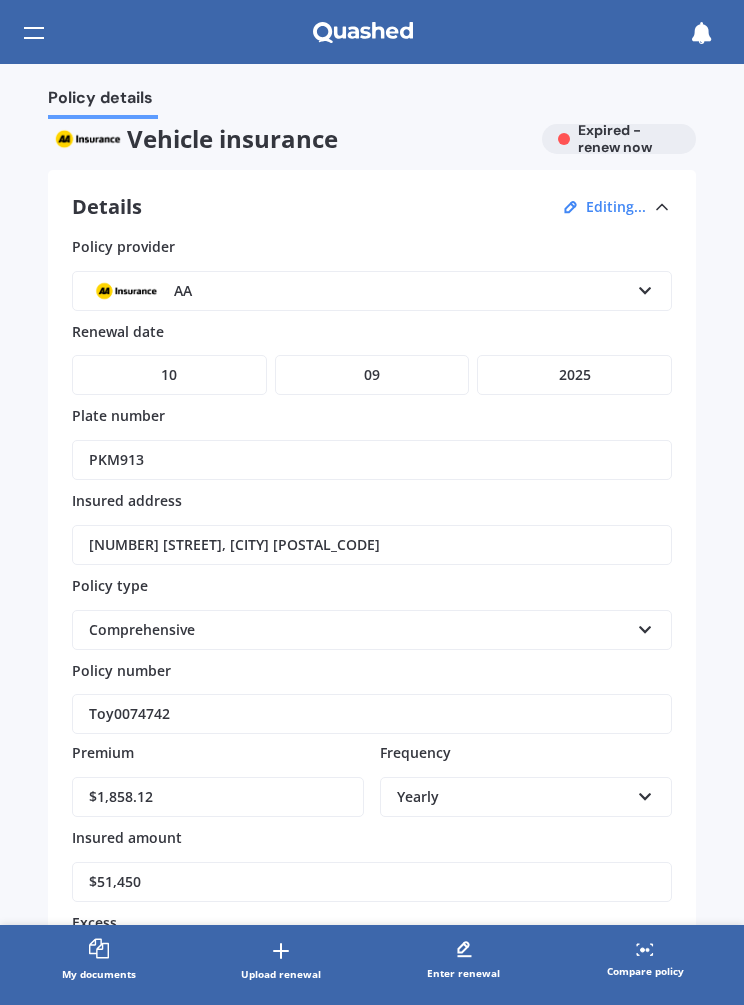 click at bounding box center [645, 287] 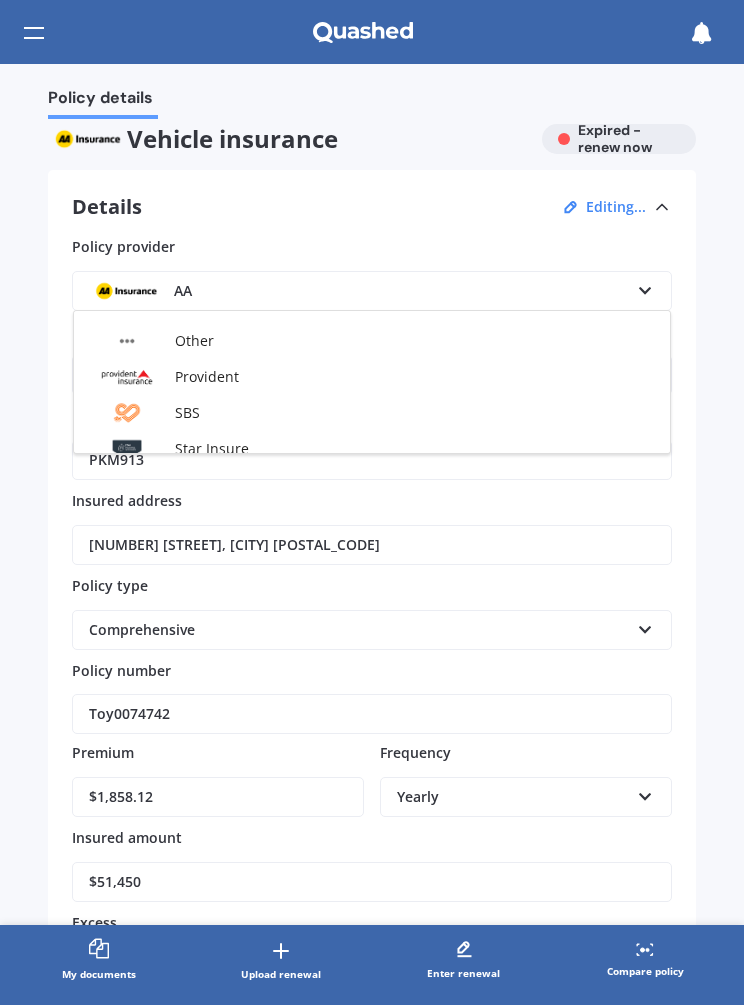 scroll, scrollTop: 705, scrollLeft: 0, axis: vertical 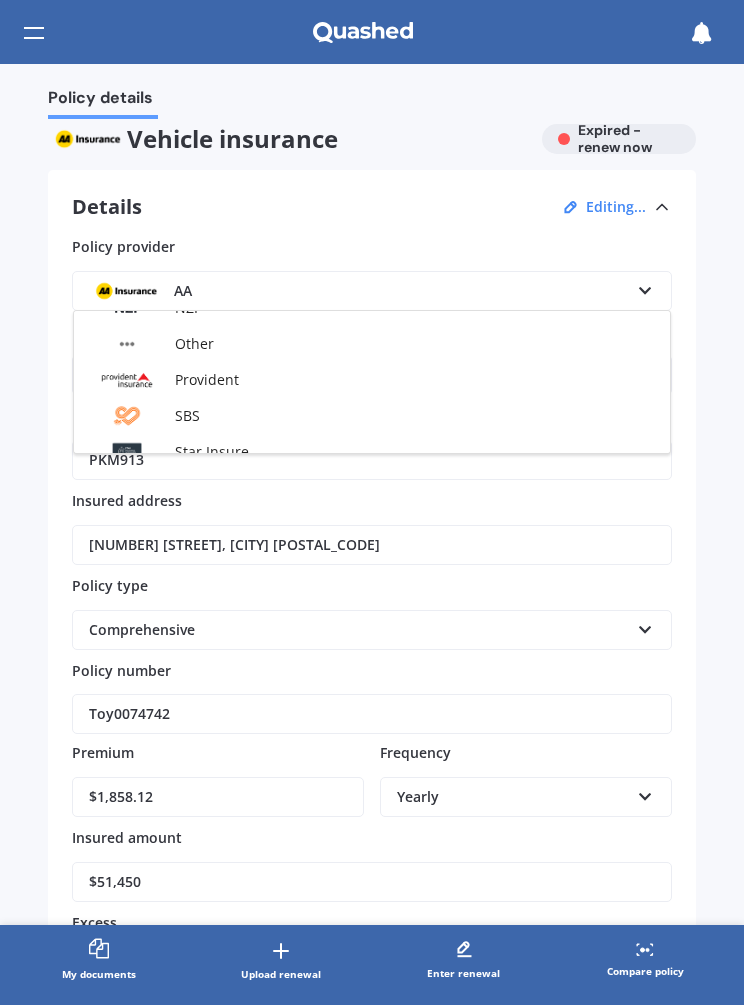 click on "Other" at bounding box center (372, 344) 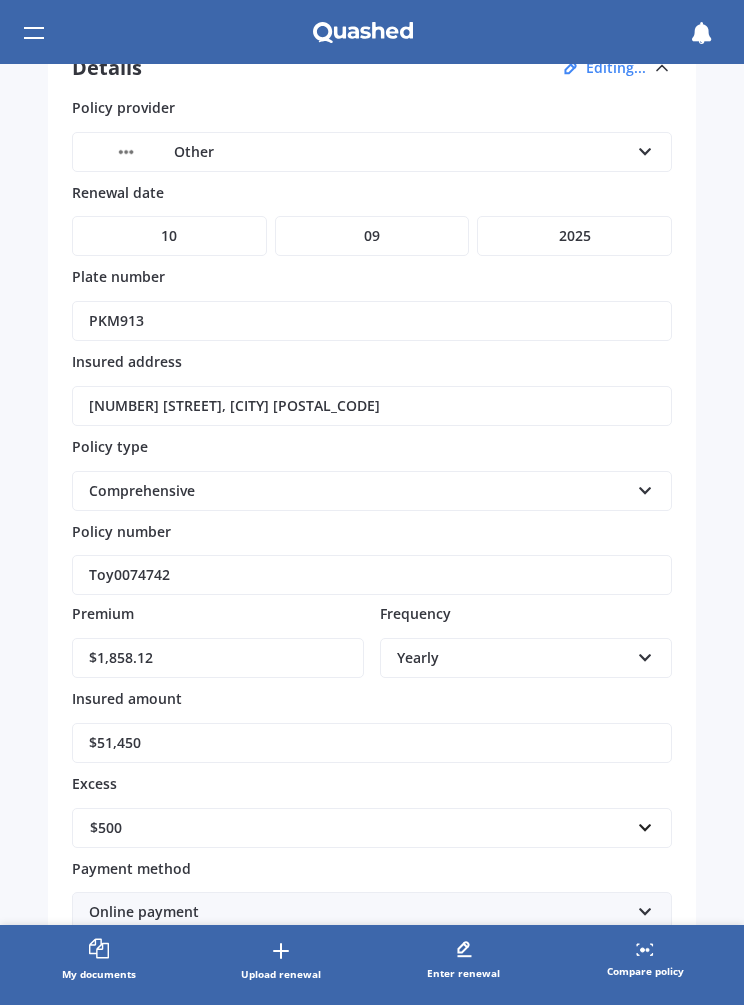 scroll, scrollTop: 141, scrollLeft: 0, axis: vertical 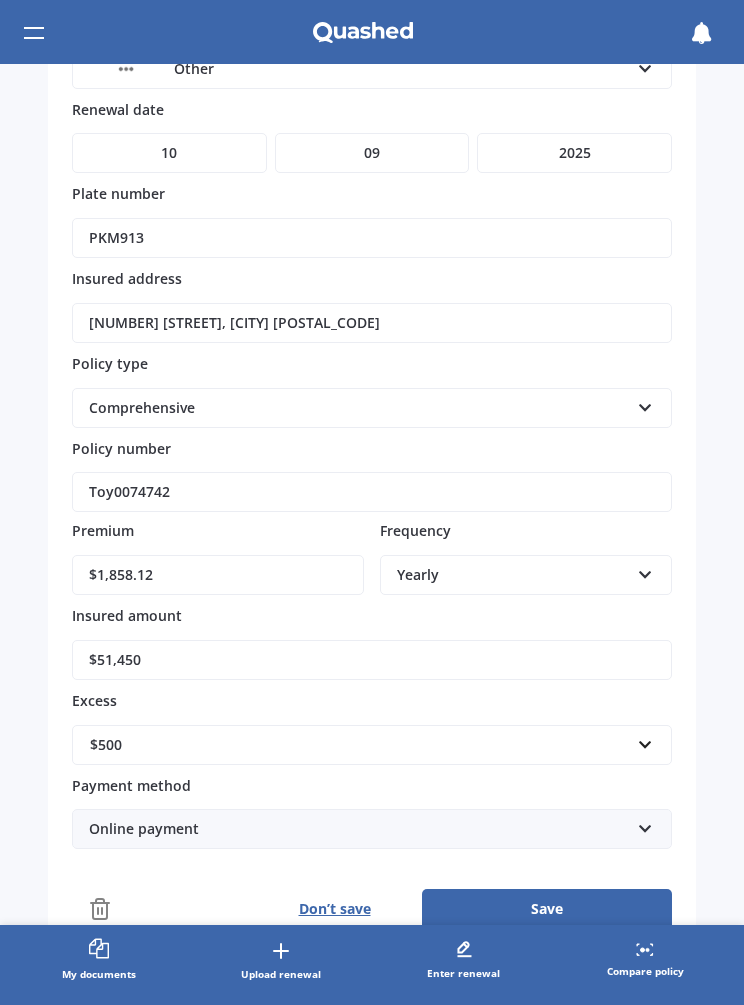 click on "$51,450" at bounding box center [372, 660] 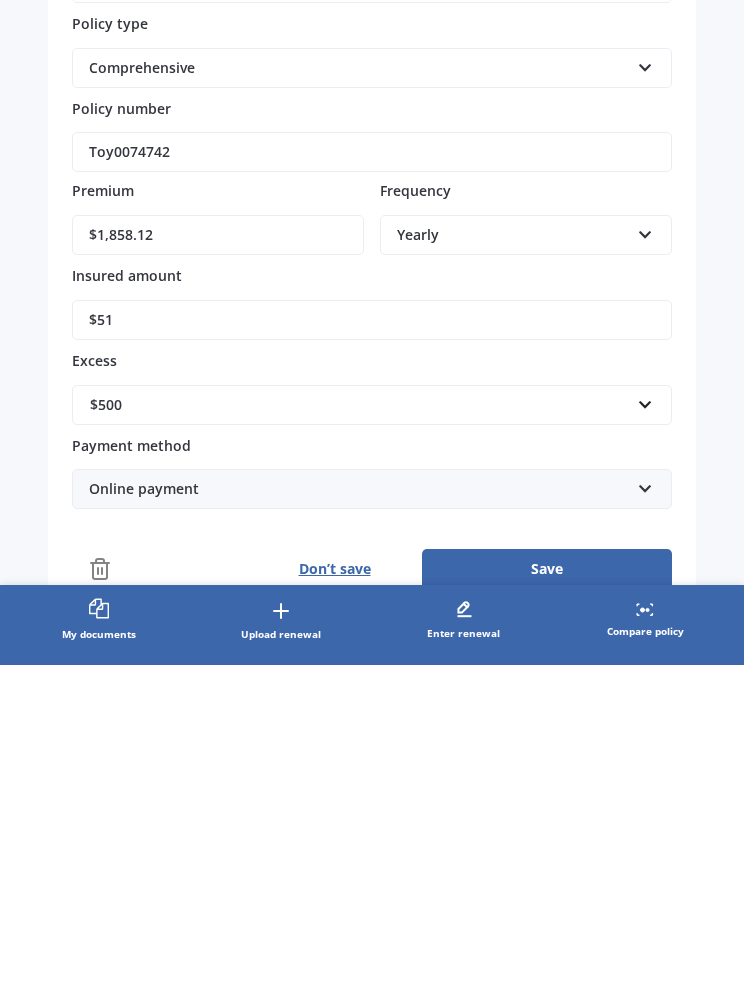 type on "$5" 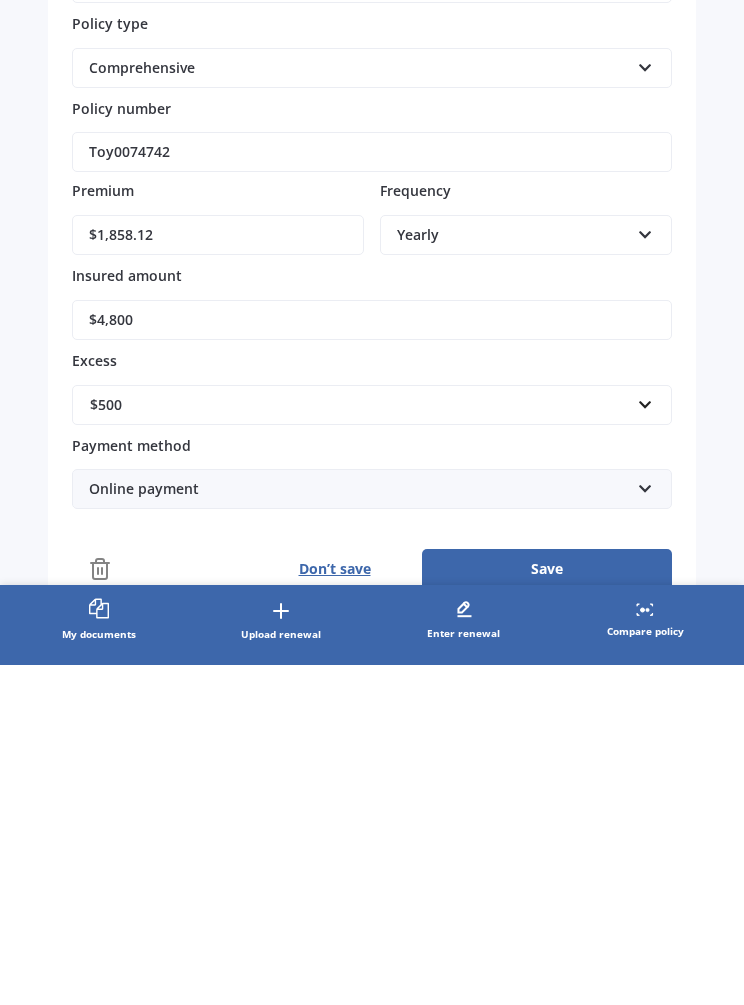 type on "$48,000" 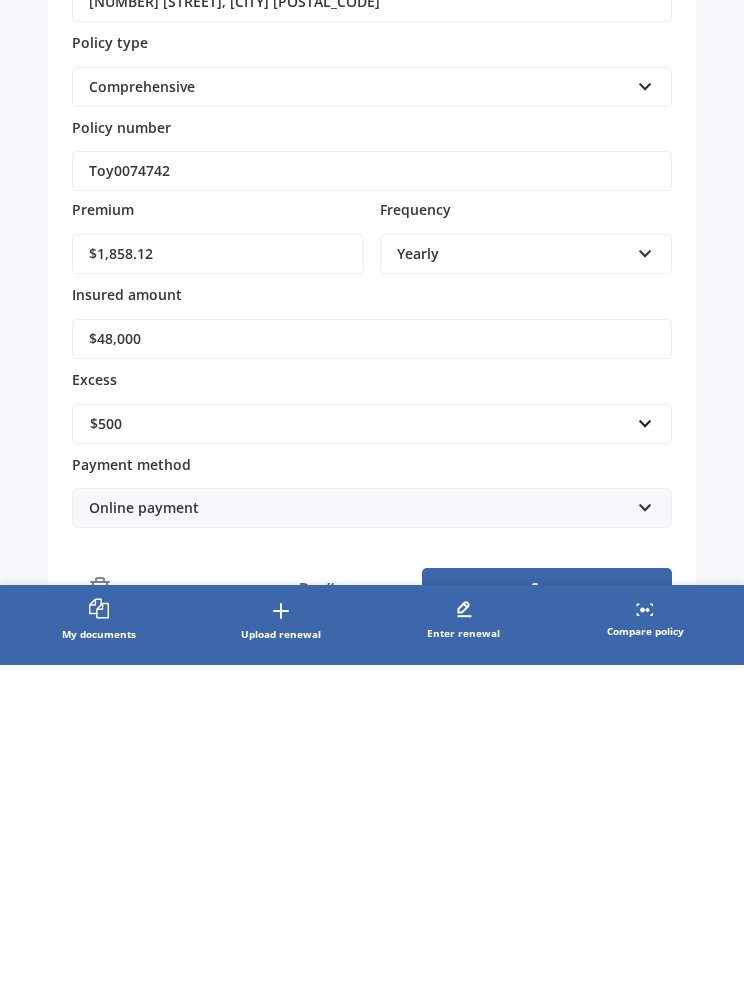 scroll, scrollTop: 224, scrollLeft: 0, axis: vertical 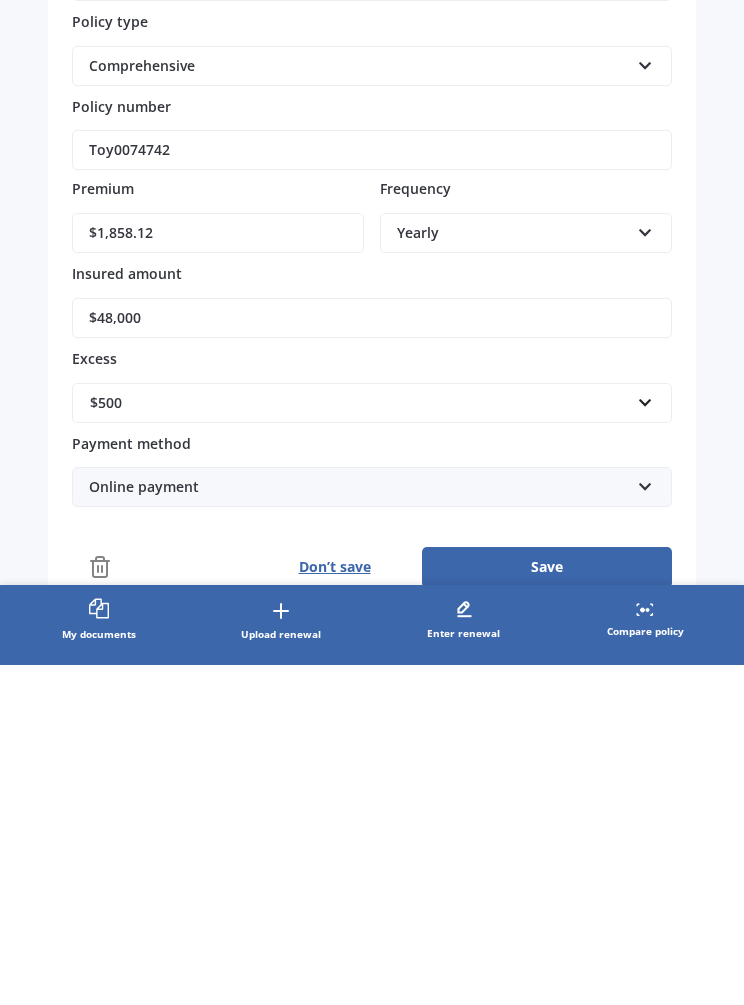 click on "Save" at bounding box center [547, 907] 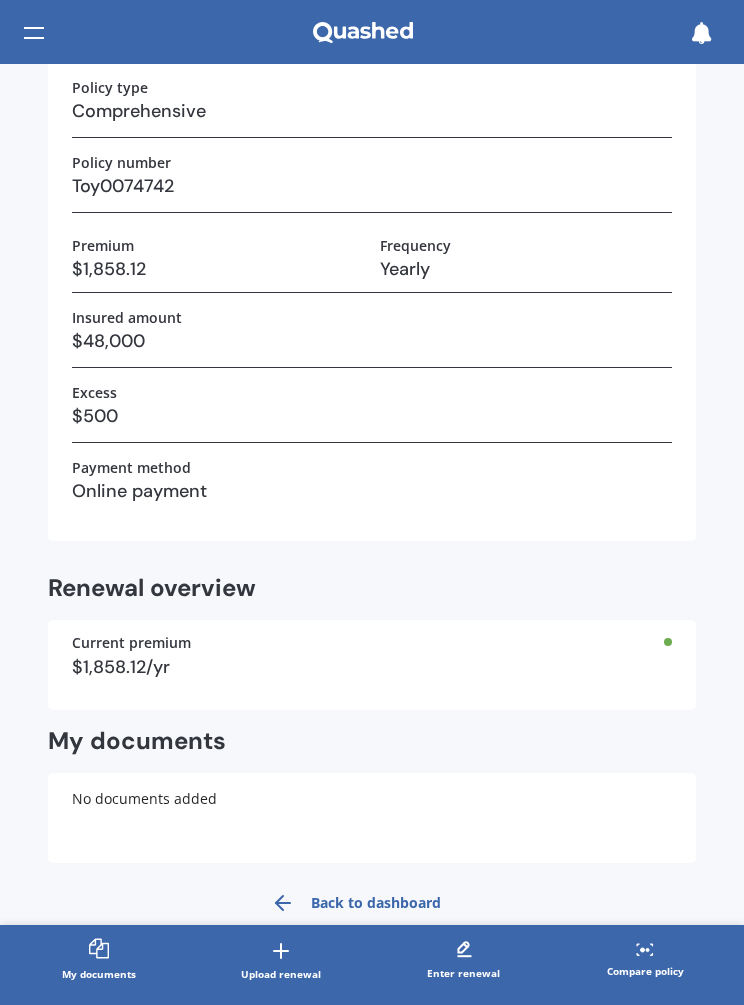scroll, scrollTop: 381, scrollLeft: 0, axis: vertical 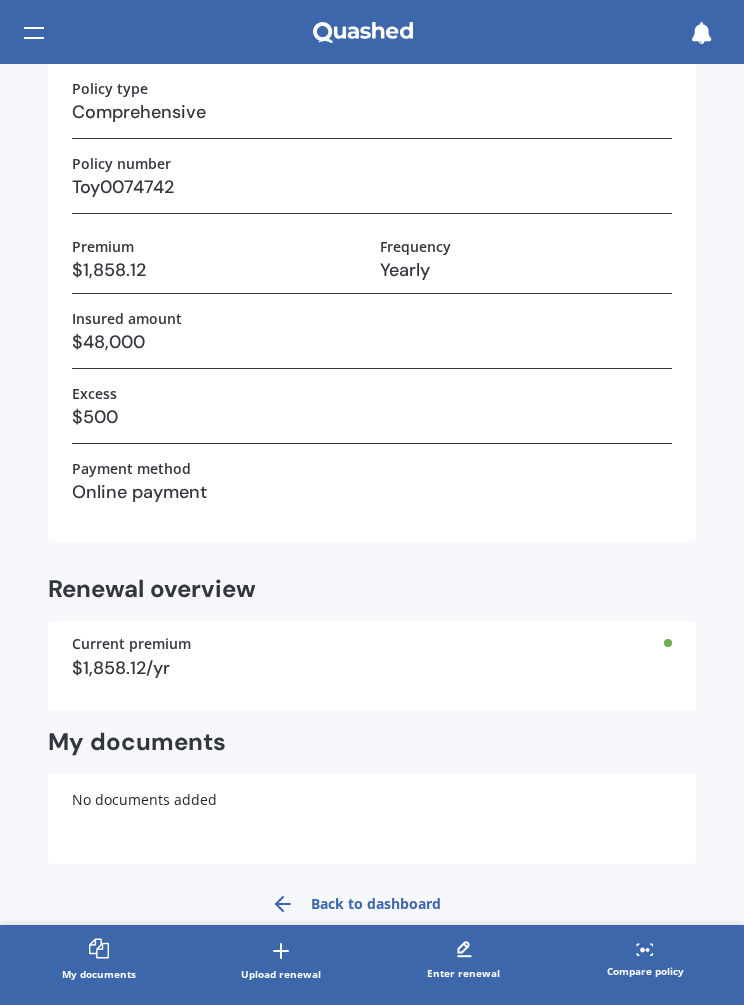 click on "Back to dashboard" at bounding box center (356, 904) 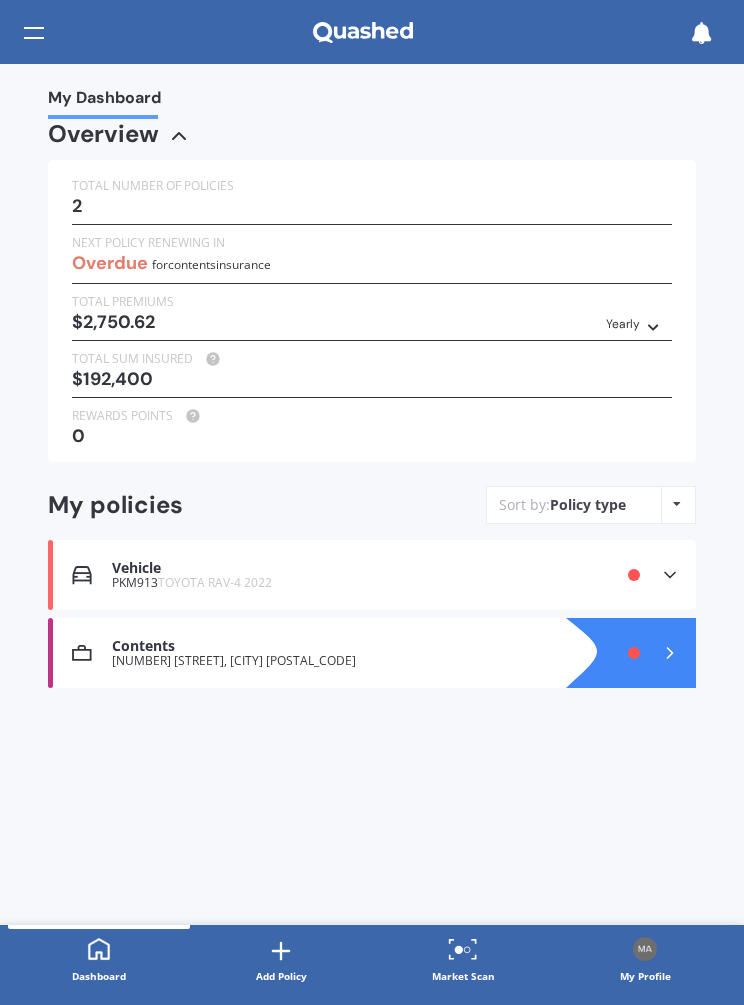 scroll, scrollTop: 0, scrollLeft: 0, axis: both 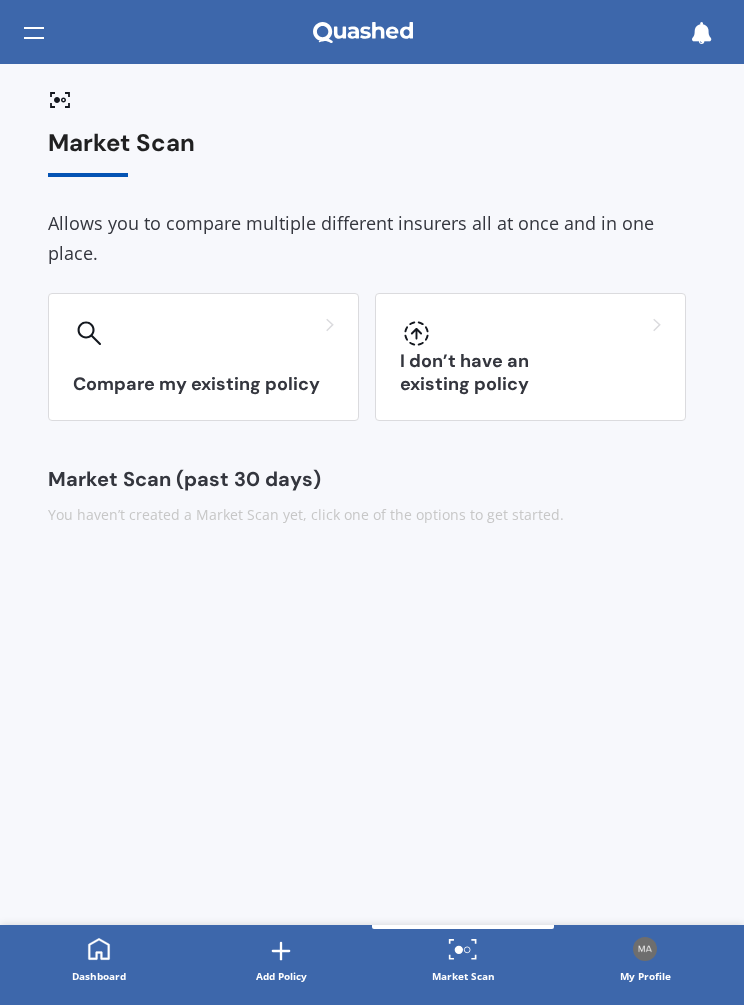 click at bounding box center (203, 334) 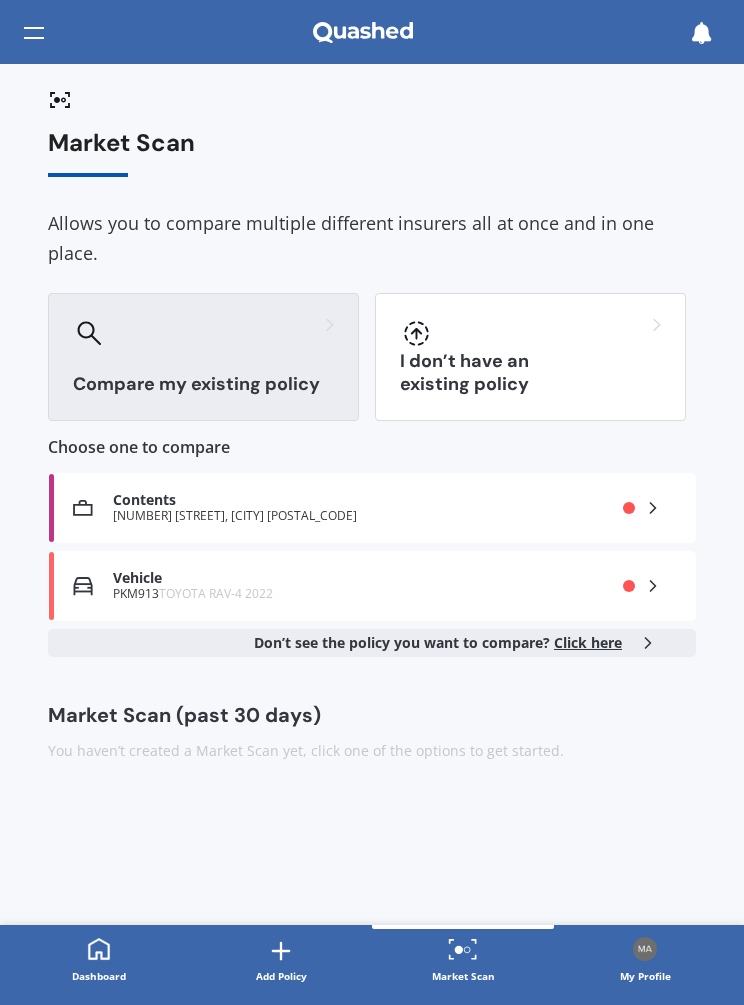 click on "Vehicle" at bounding box center [337, 578] 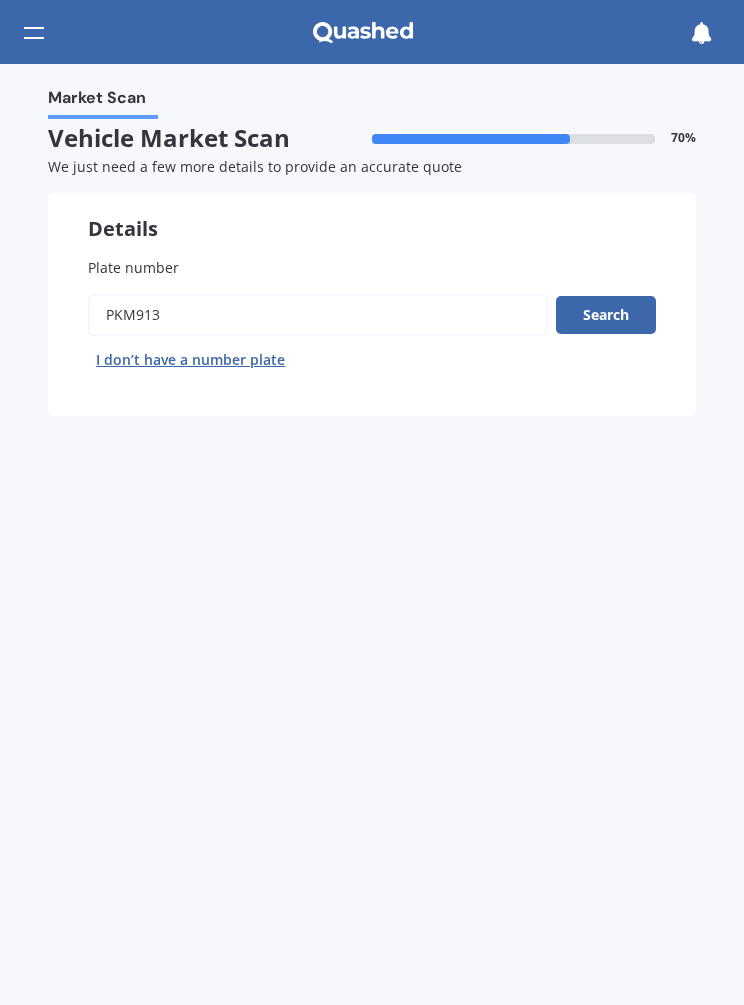 click on "Search" at bounding box center [606, 315] 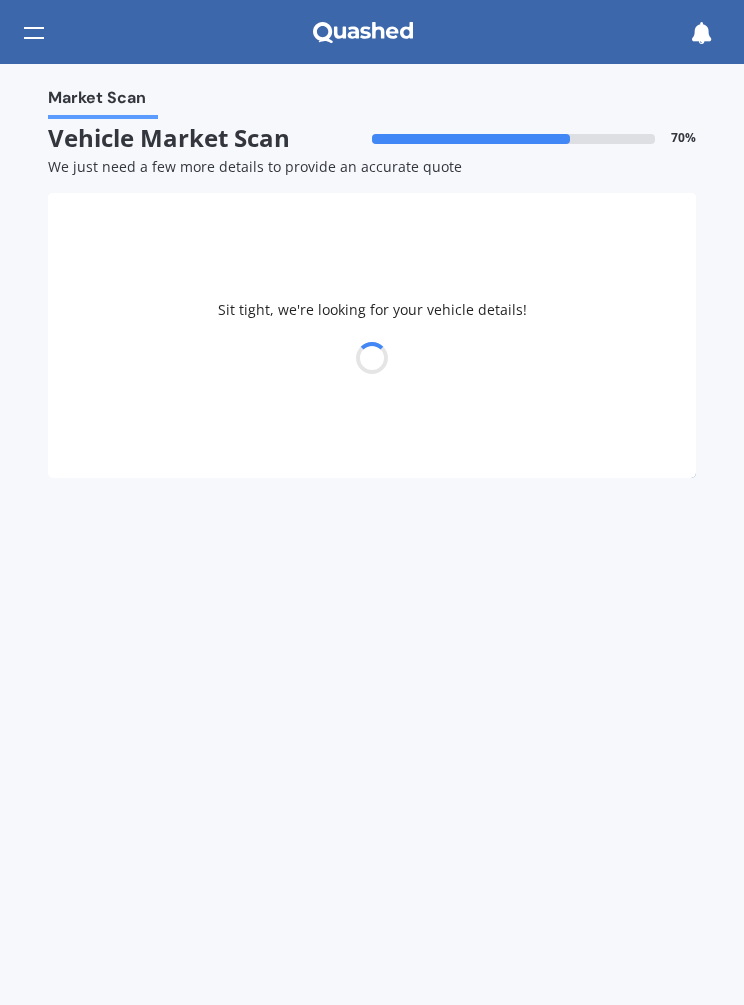 select on "TOYOTA" 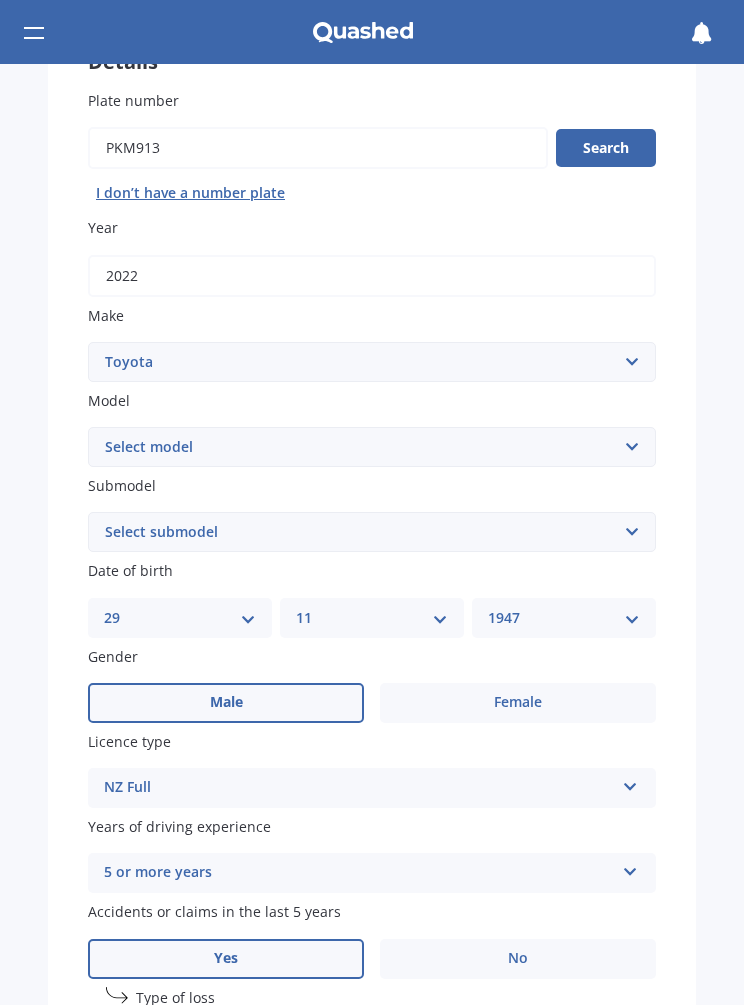 scroll, scrollTop: 175, scrollLeft: 0, axis: vertical 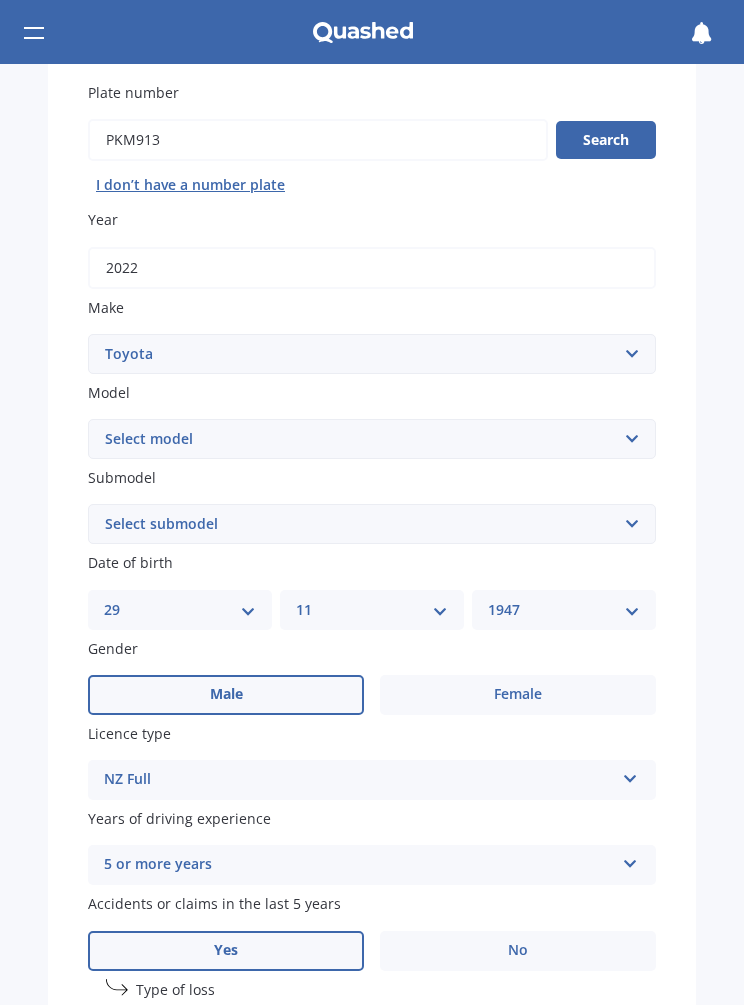 click on "Select model 4 Runner 86 Allex Allion Alphard Altezza Aqua Aristo Aurion Auris Avalon Avensis AYGO bB Belta Blade Blizzard 4WD Brevis Bundera 4WD C-HR Caldina Cami Camry Carib Carina Cavalier Celica Celsior Century Ceres Chaser Coaster Corolla Corona Corsa Cressida Cresta Crown Curren Cynos Deliboy Duet Dyna Echo Esquire Estima FJ Fortuner Funcargo Gaia Gracia Grande Granvia Harrier Hiace Highlander HILUX Ipsum iQ Isis IST Kluger Landcruiser LANDCRUISER PRADO Levin Liteace Marino Mark 2 Mark X Mirai MR-S MR2 Nadia Noah Nova Opa Paseo Passo Pixis Platz Porte Premio Previa MPV Prius Probox Progres Qualis Ractis RAIZE Raum RAV-4 Regius Van Runx Rush Sai Scepter Sera Sienta Soarer Spacio Spade Sprinter Starlet Succeed Supra Surf Tank Tarago Tercel Townace Toyo-ace Trueno Tundra Vanguard Vellfire Verossa Vienta Vista Vitz Voltz Voxy Will Windom Wish Yaris" at bounding box center [372, 439] 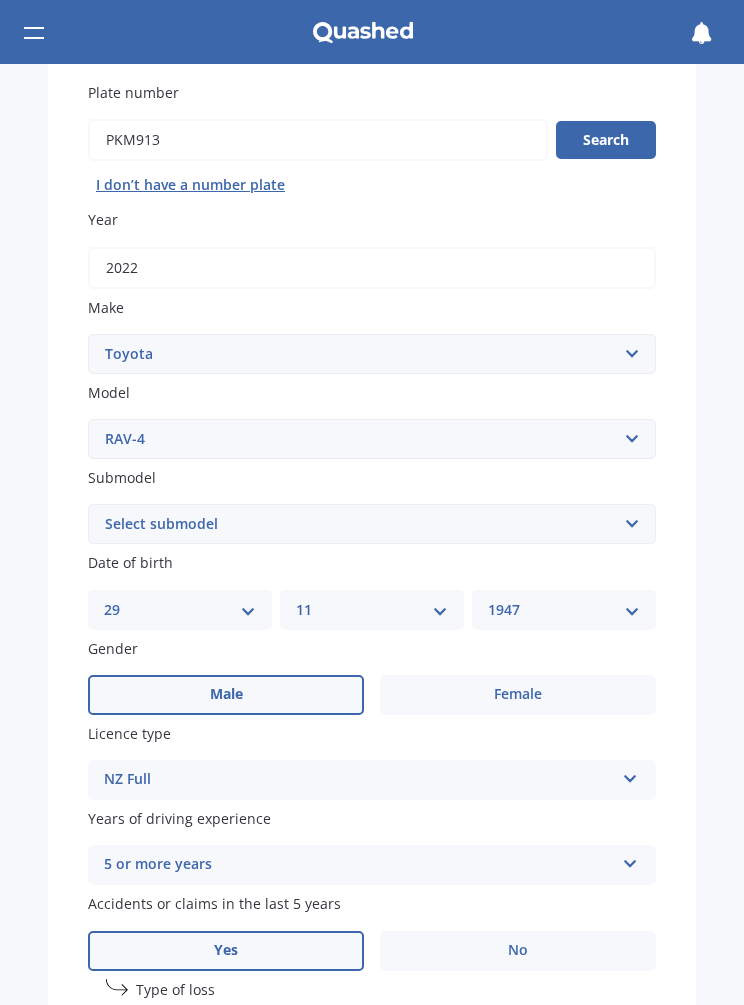 click on "Select submodel Diesel EV GX SUV 2.2/4WD/6AT Hybrid Hybrid 2WD Petrol" at bounding box center [372, 524] 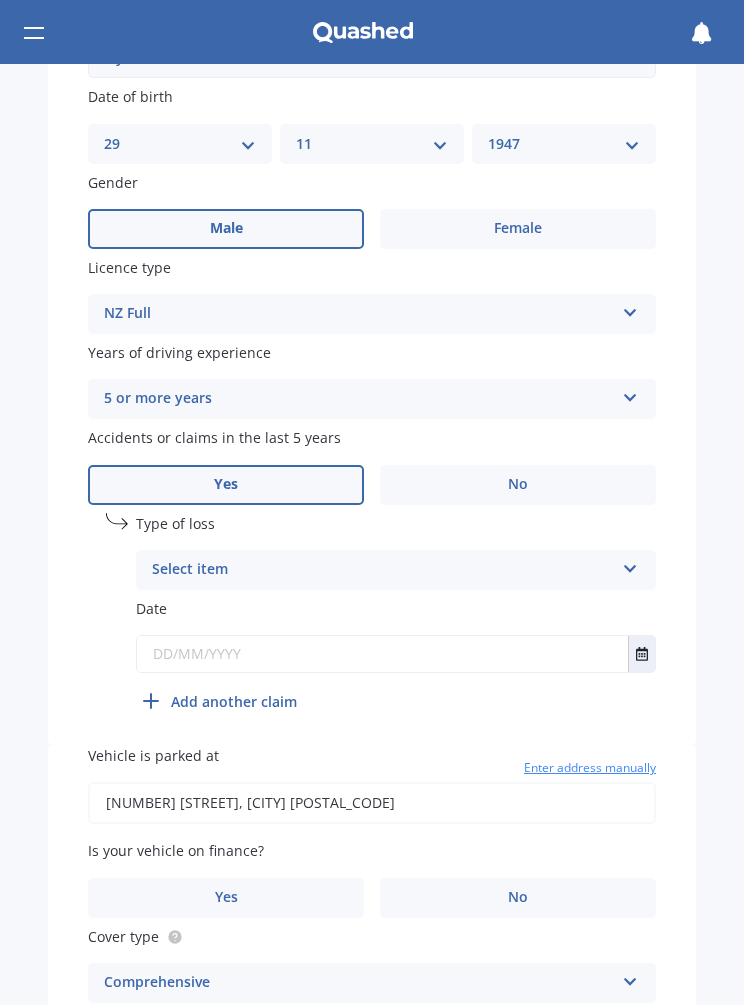 scroll, scrollTop: 642, scrollLeft: 0, axis: vertical 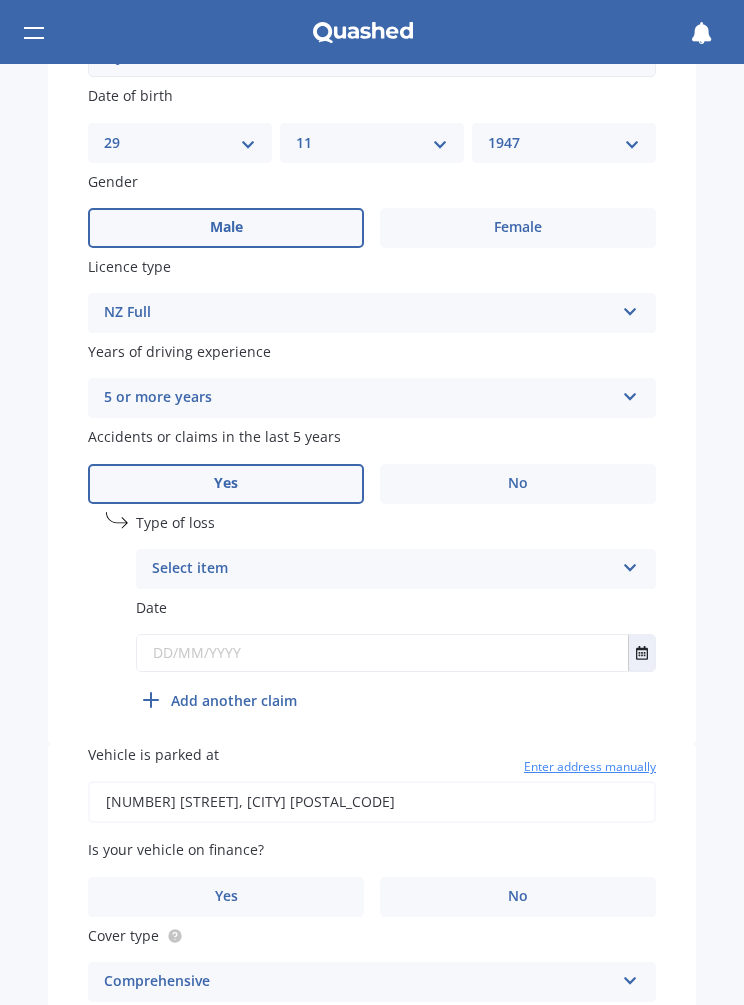click at bounding box center [630, 393] 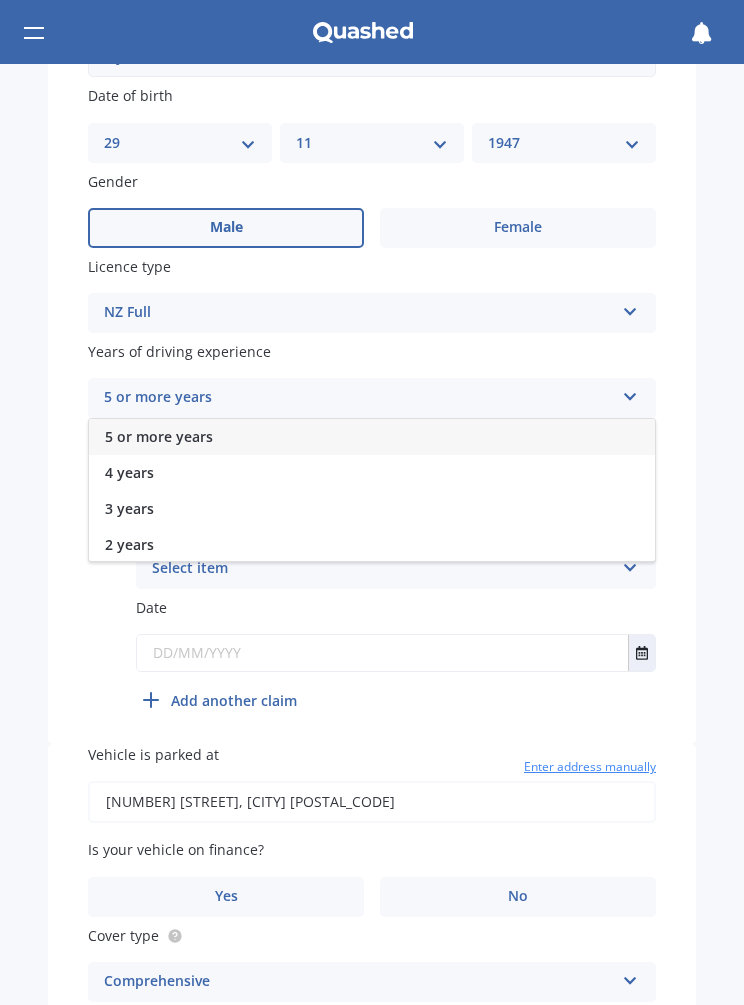 click on "5 or more years" at bounding box center (372, 437) 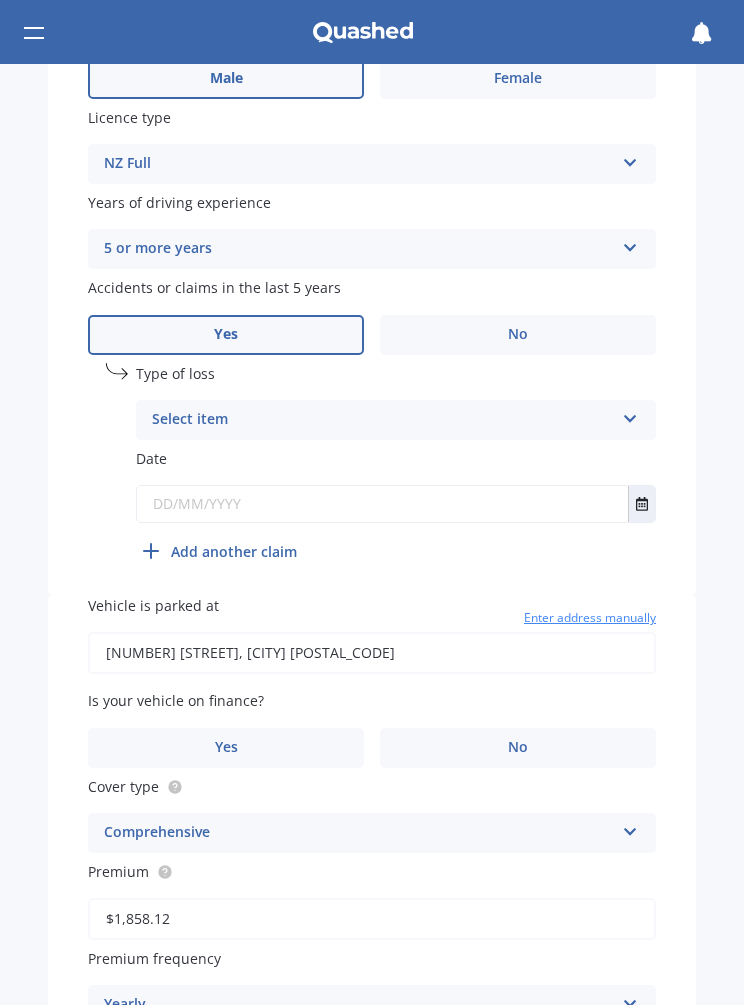scroll, scrollTop: 792, scrollLeft: 0, axis: vertical 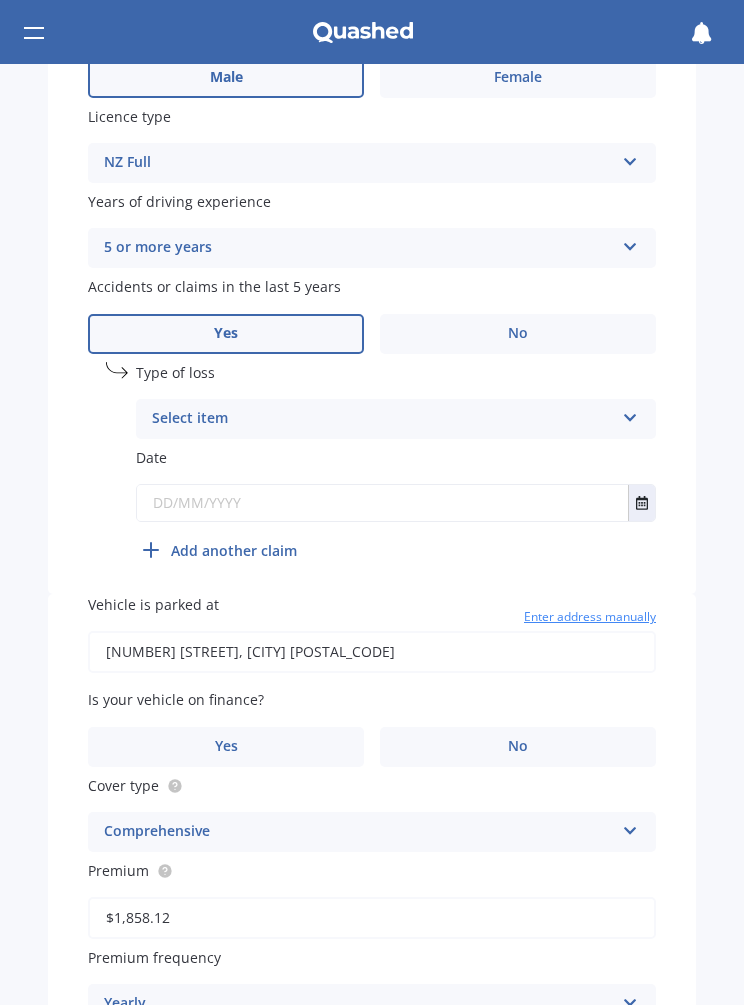 click on "Select item At fault accident Not at fault accident" at bounding box center [396, 419] 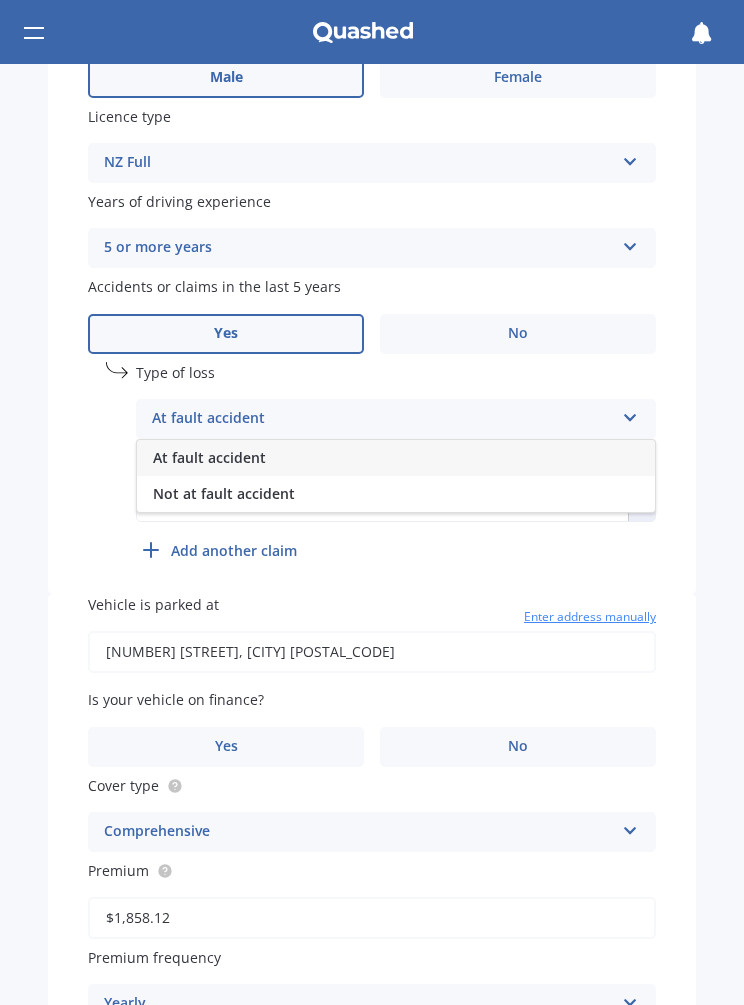 click on "Not at fault accident" at bounding box center [396, 494] 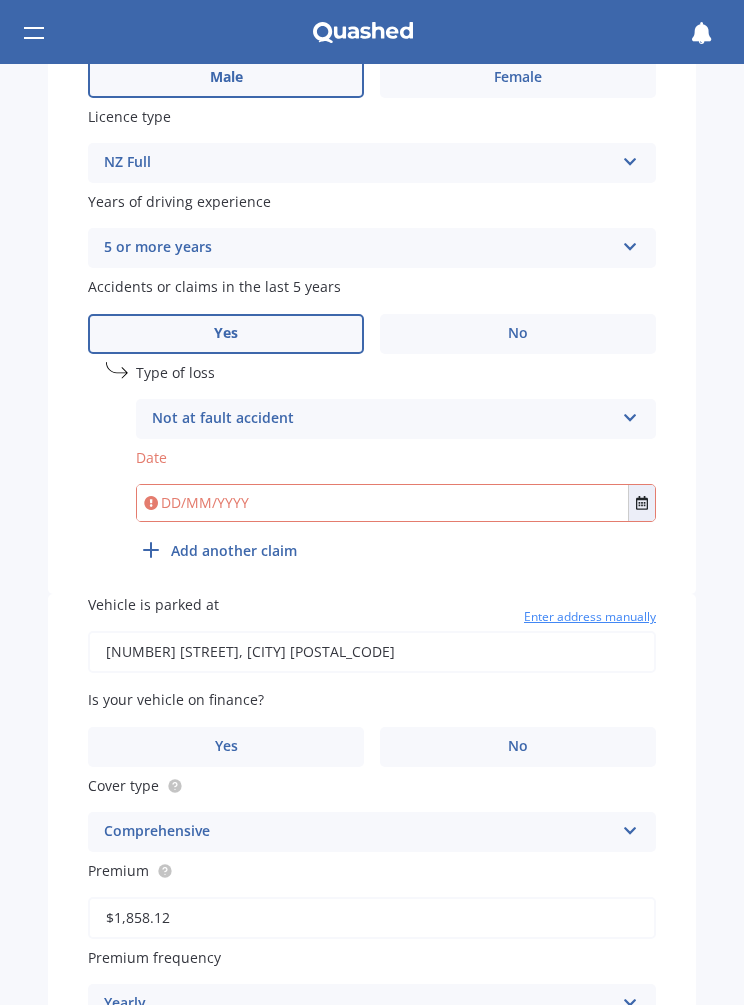 click at bounding box center [396, 503] 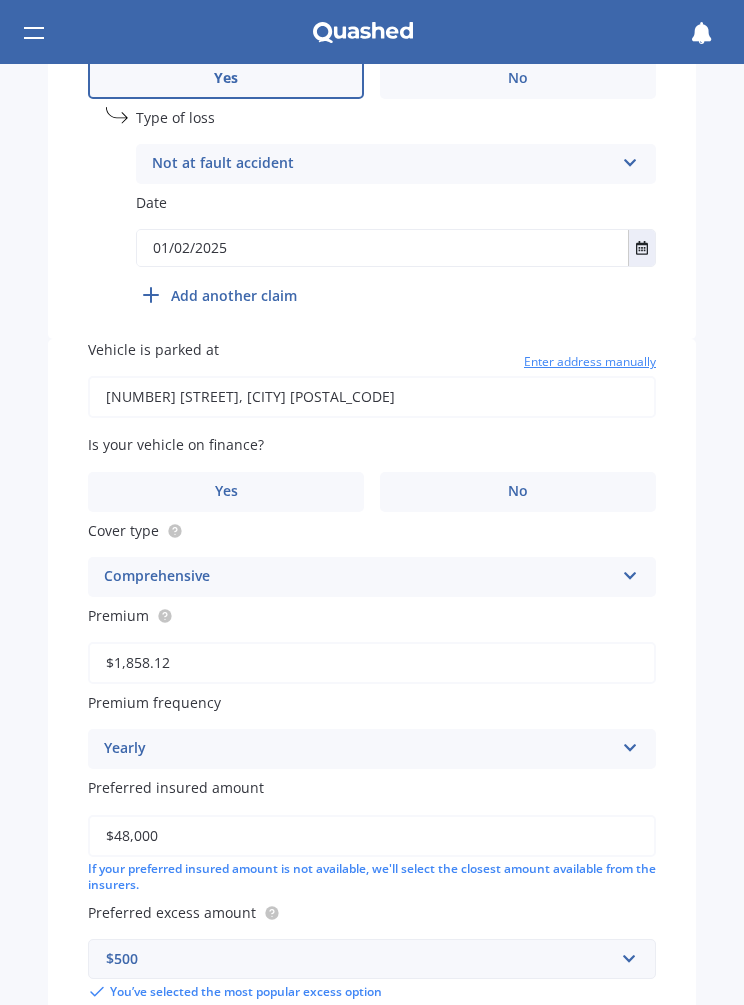 scroll, scrollTop: 1049, scrollLeft: 0, axis: vertical 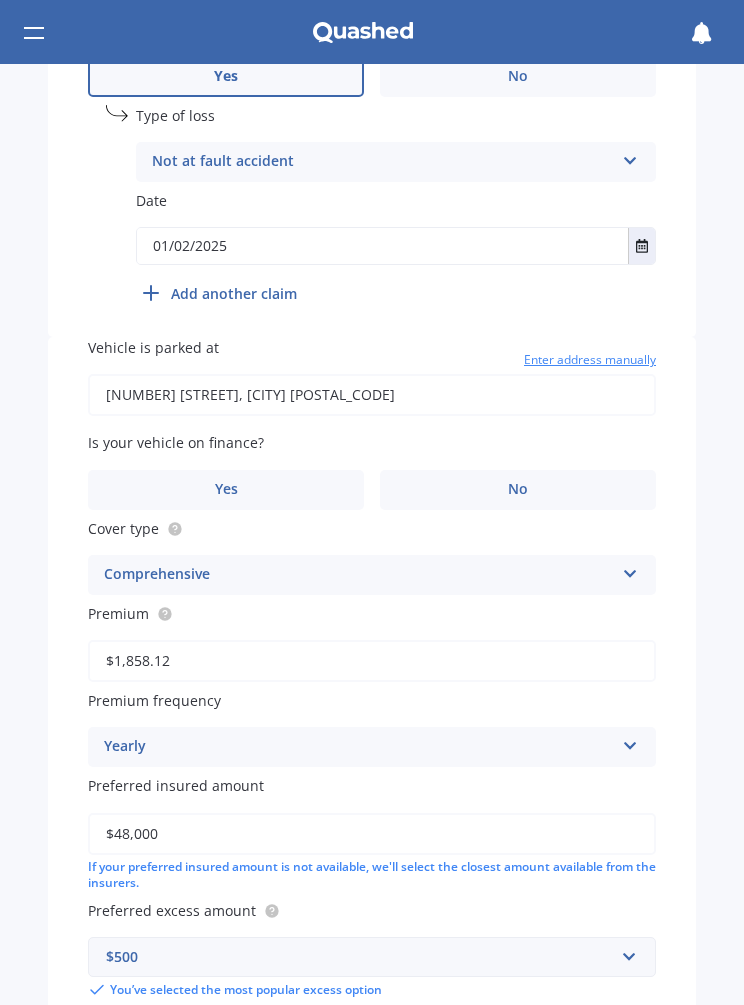 click on "No" at bounding box center [518, 490] 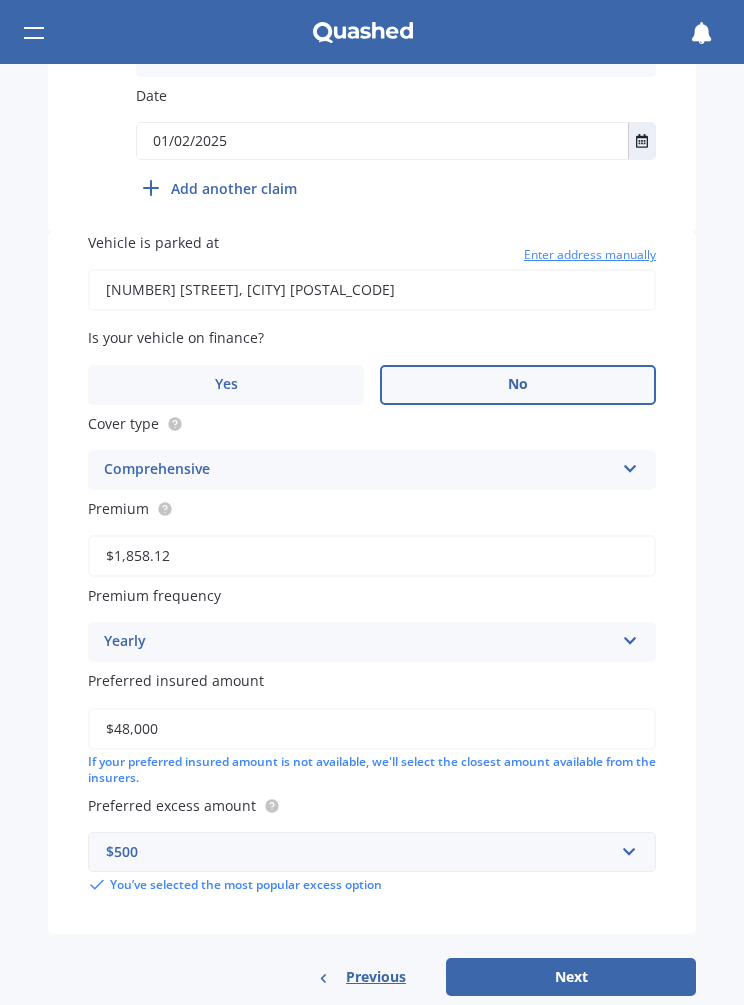 scroll, scrollTop: 1153, scrollLeft: 0, axis: vertical 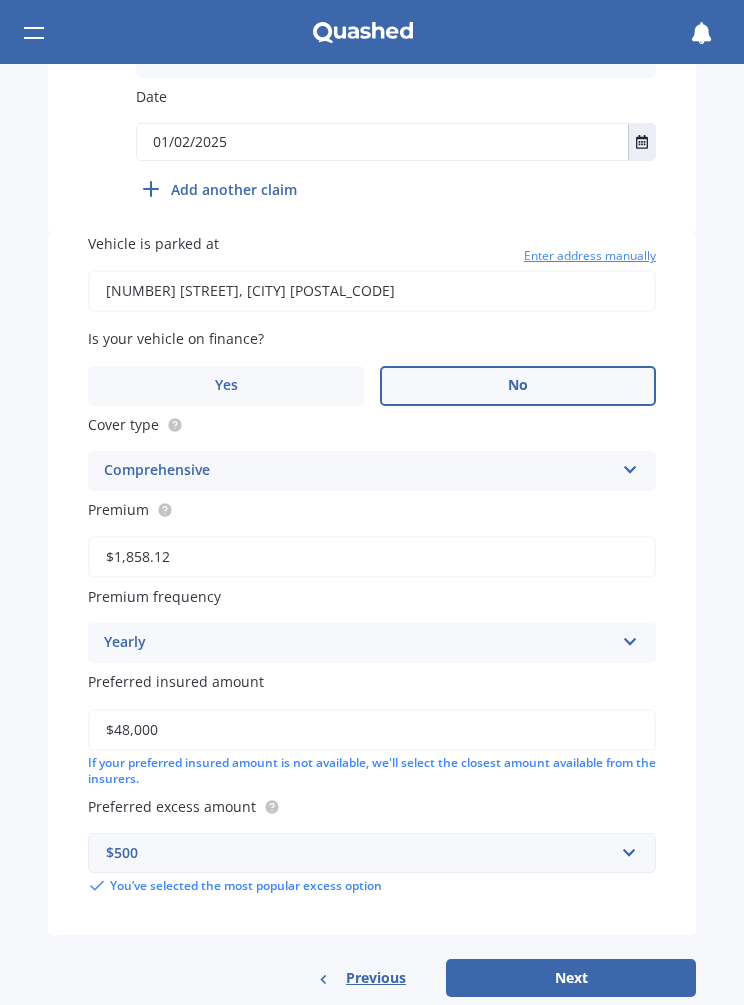 click on "Next" at bounding box center [571, 978] 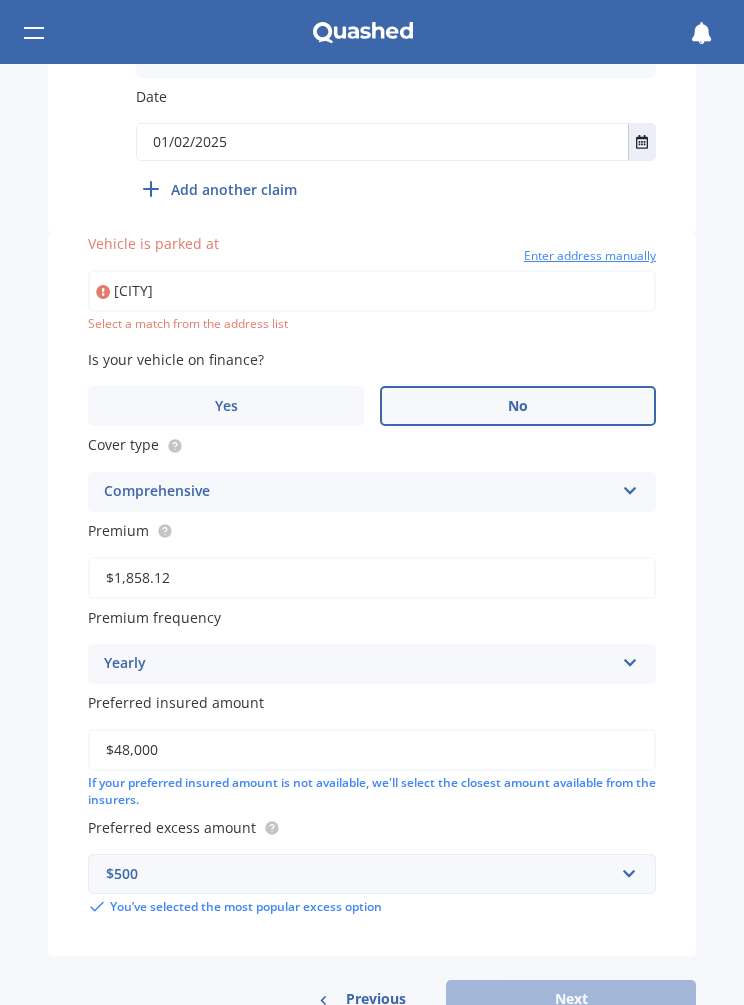 type on "[NUMBER] [STREET], [CITY] [POSTAL_CODE]" 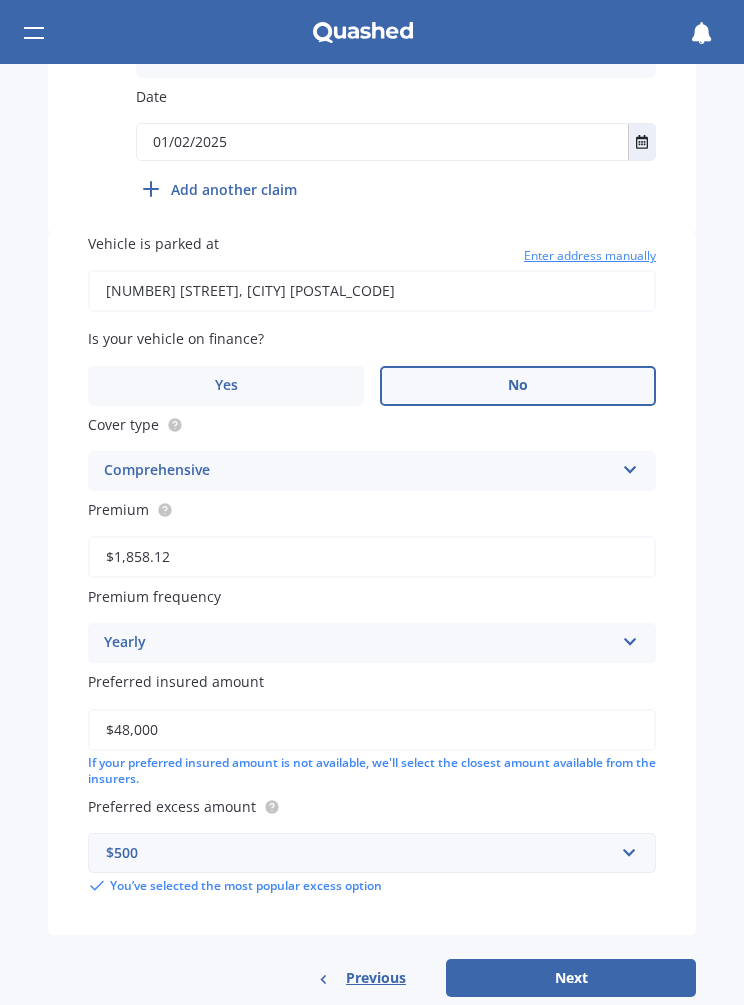 click on "$48,000" at bounding box center [372, 730] 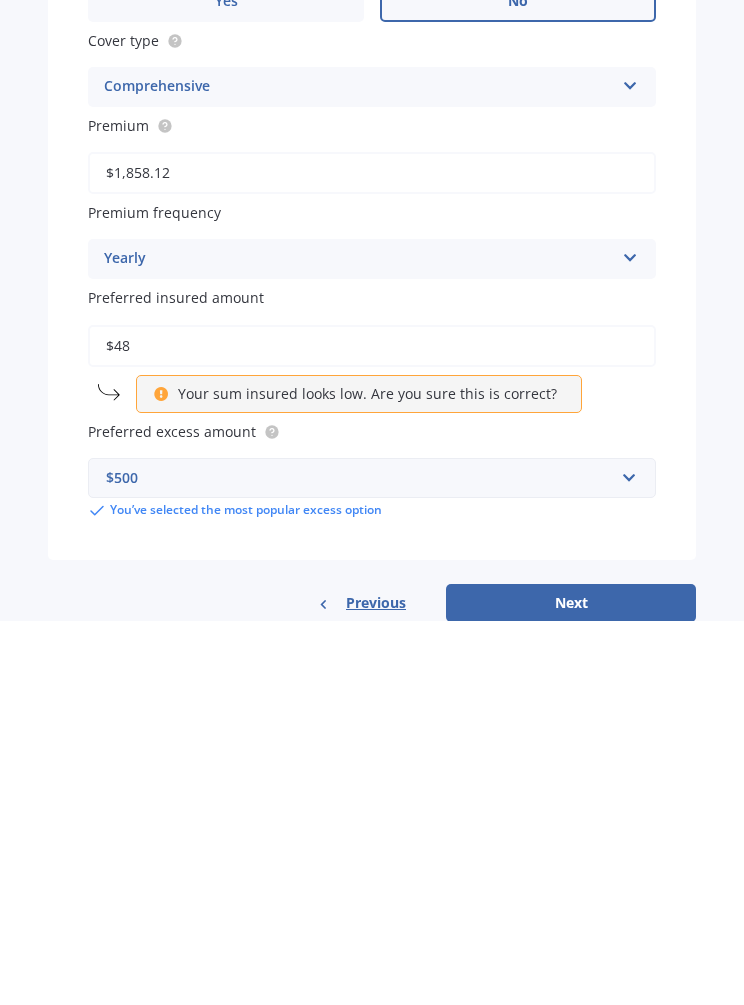 type on "$4" 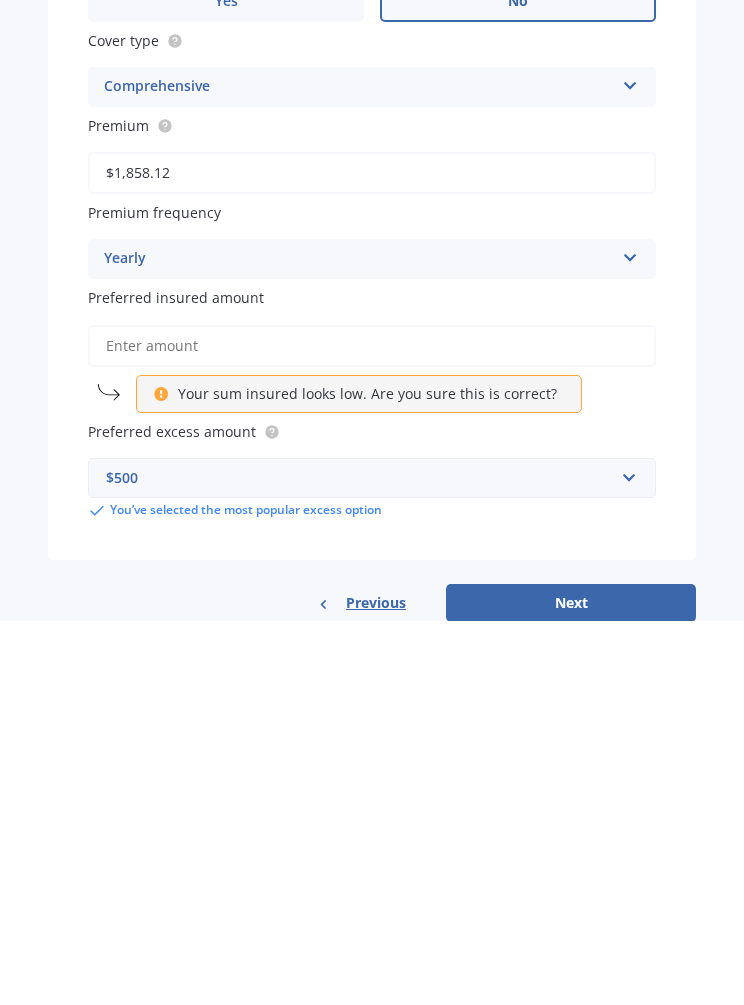 scroll, scrollTop: 1117, scrollLeft: 0, axis: vertical 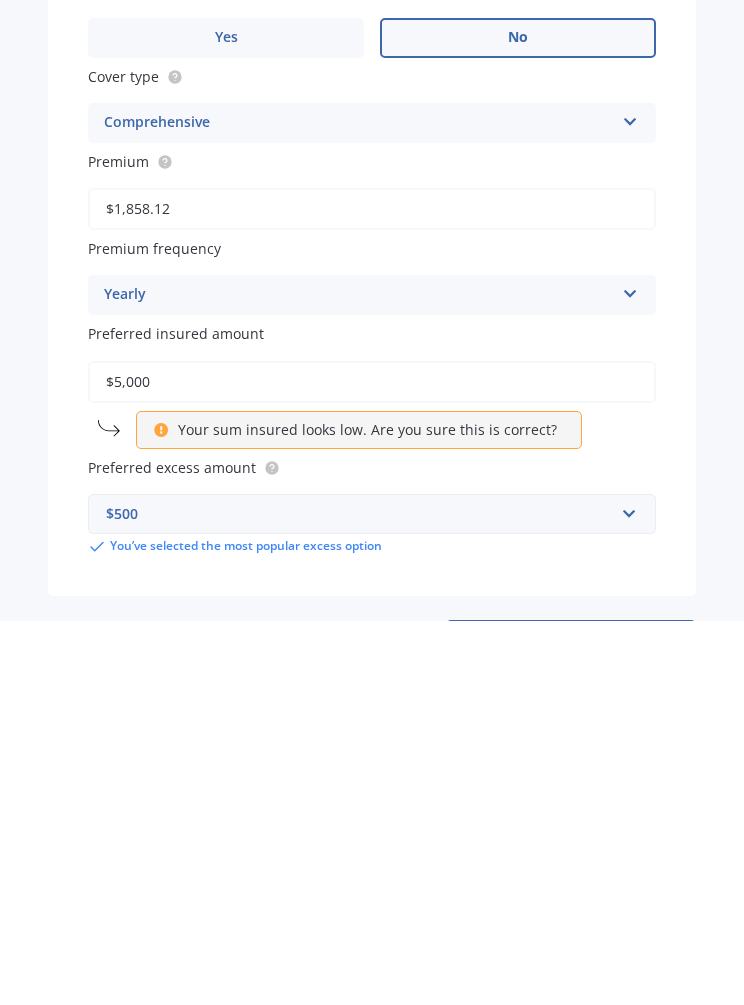 type on "$50,000" 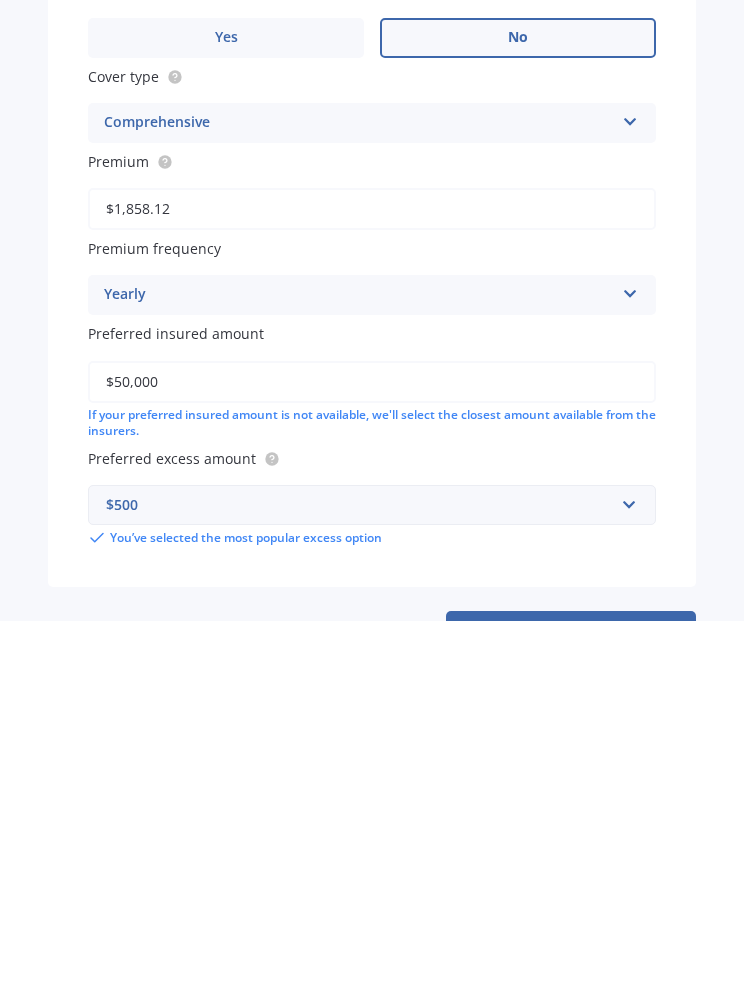 click on "Next" at bounding box center [571, 1014] 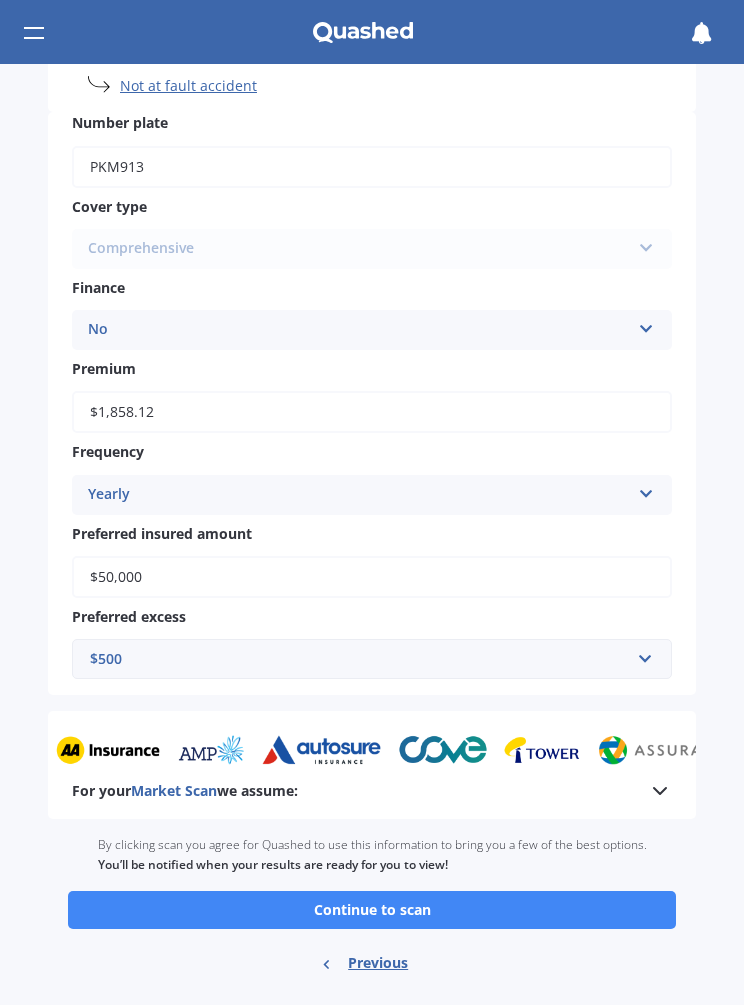 scroll, scrollTop: 657, scrollLeft: 0, axis: vertical 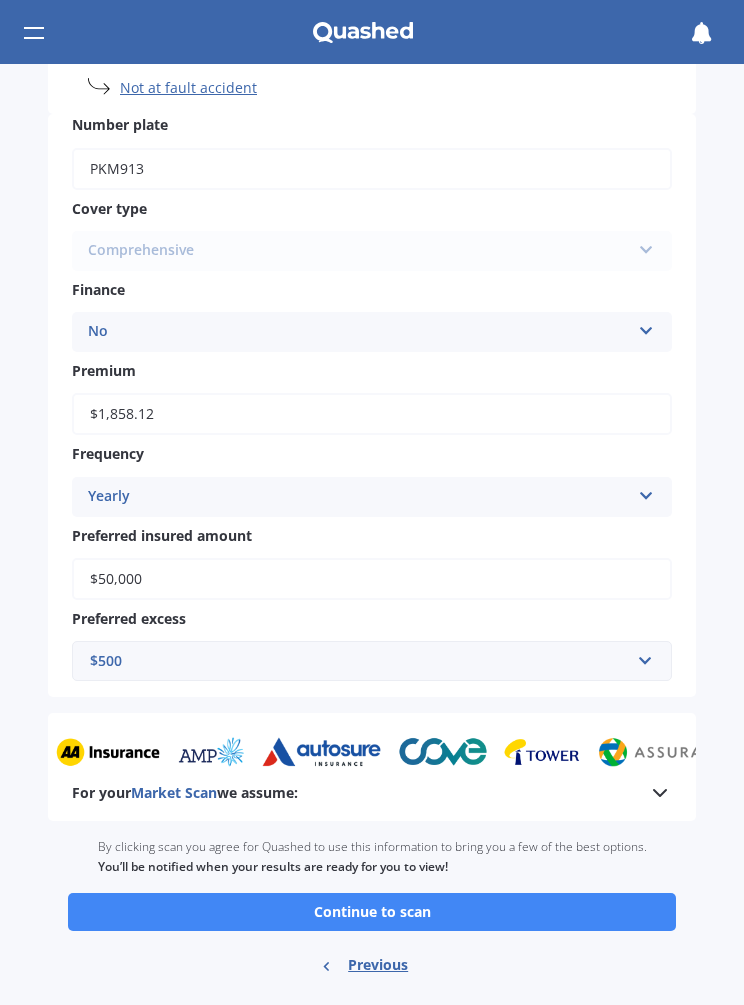 click 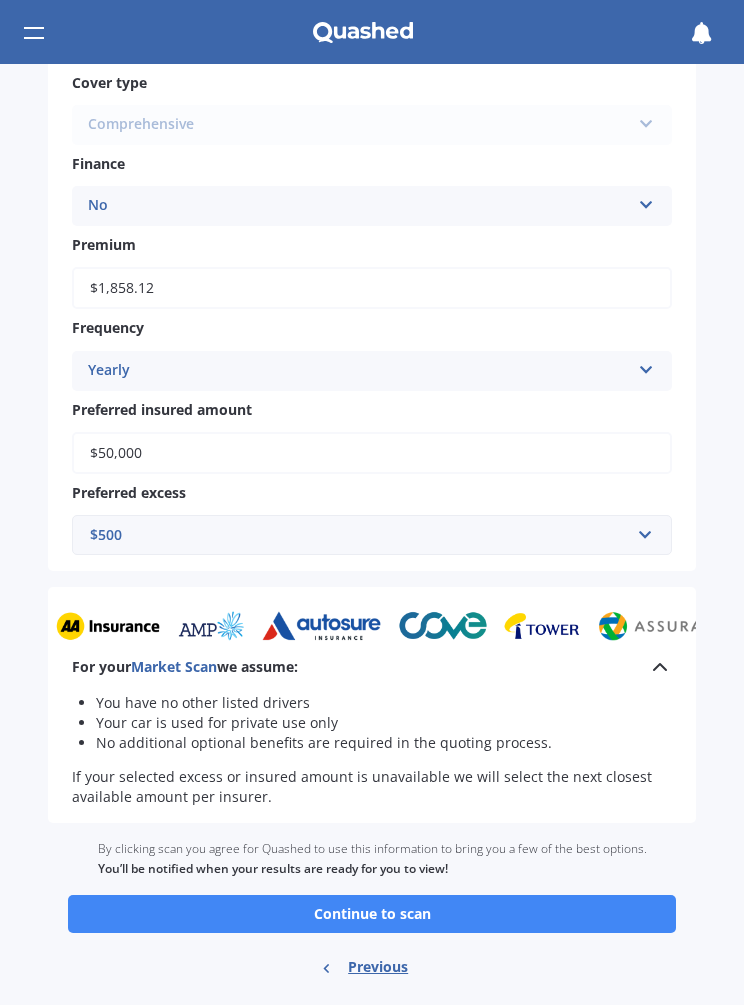 scroll, scrollTop: 783, scrollLeft: 0, axis: vertical 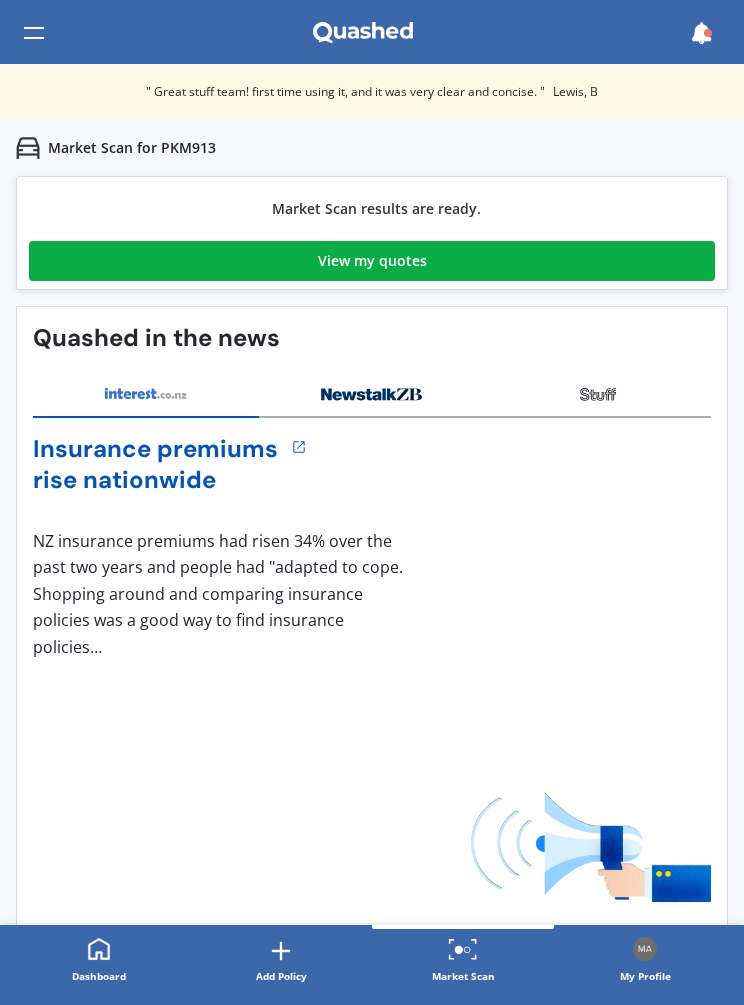 click on "View my quotes" at bounding box center [372, 261] 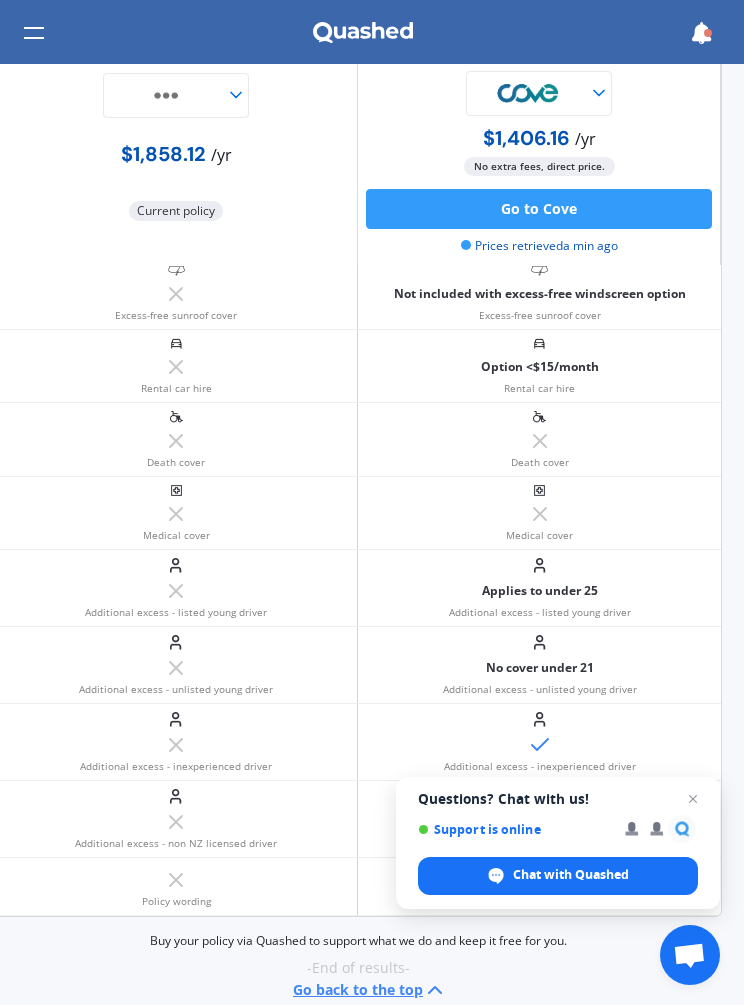 scroll, scrollTop: 1569, scrollLeft: 22, axis: both 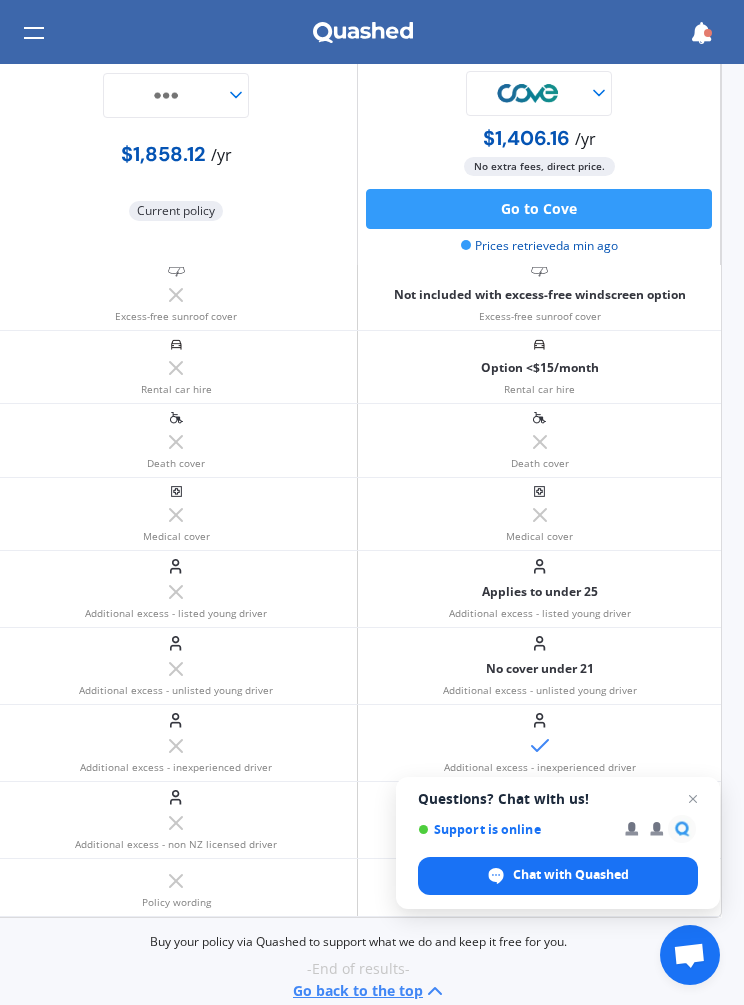 click at bounding box center (693, 799) 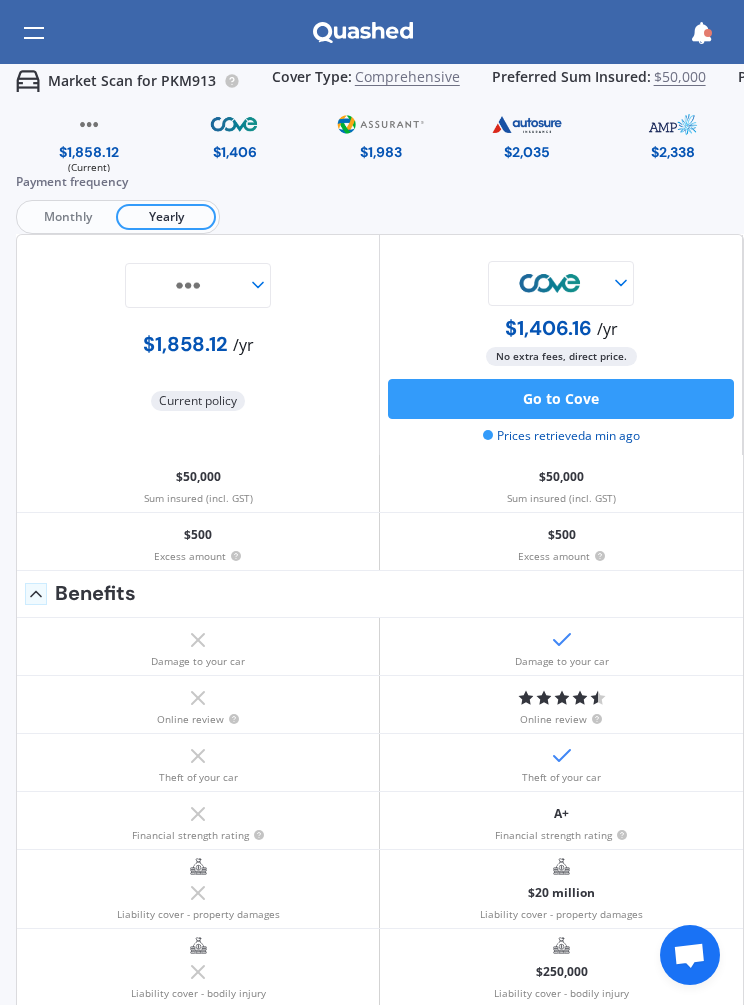 scroll, scrollTop: 0, scrollLeft: 0, axis: both 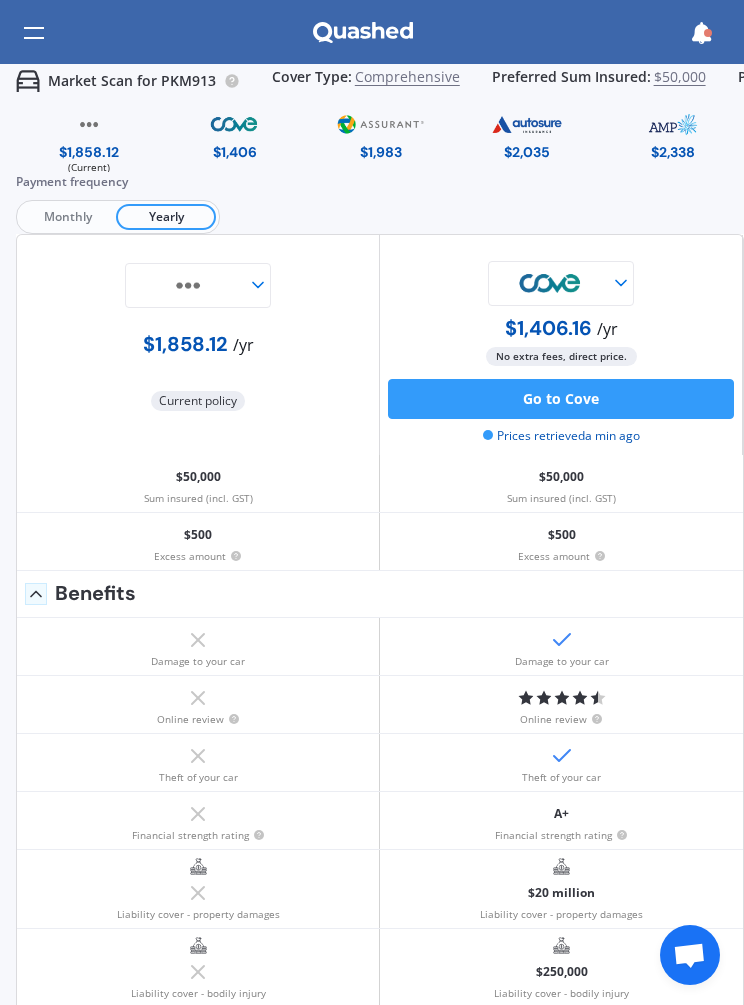 click 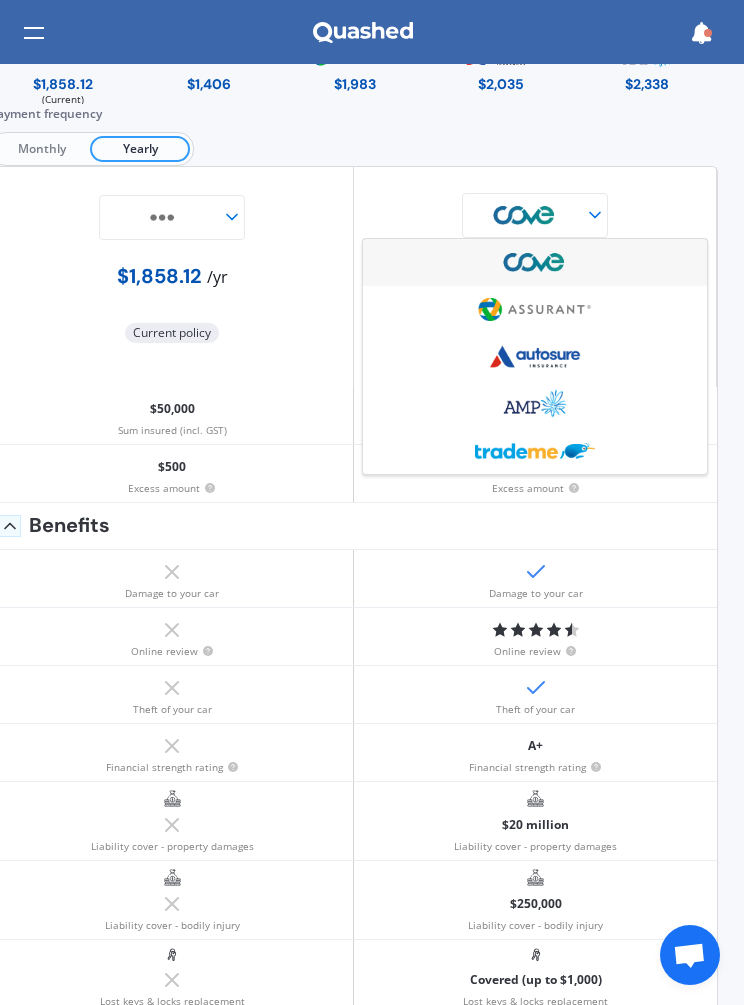 scroll, scrollTop: 62, scrollLeft: 28, axis: both 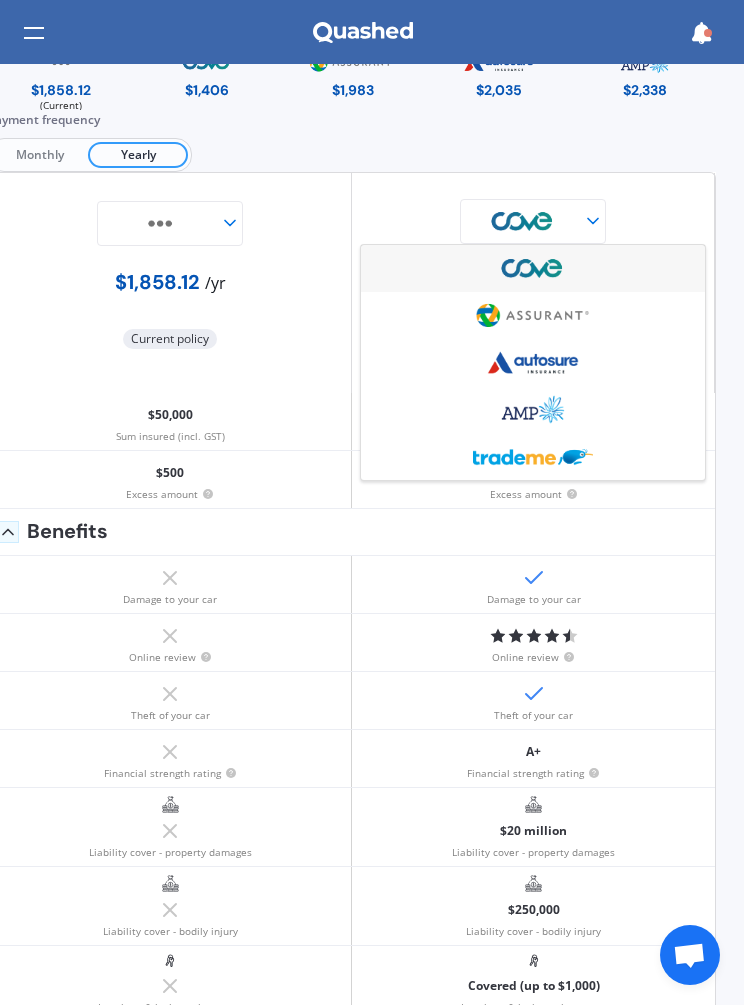 click on "Benefits" at bounding box center [352, 532] 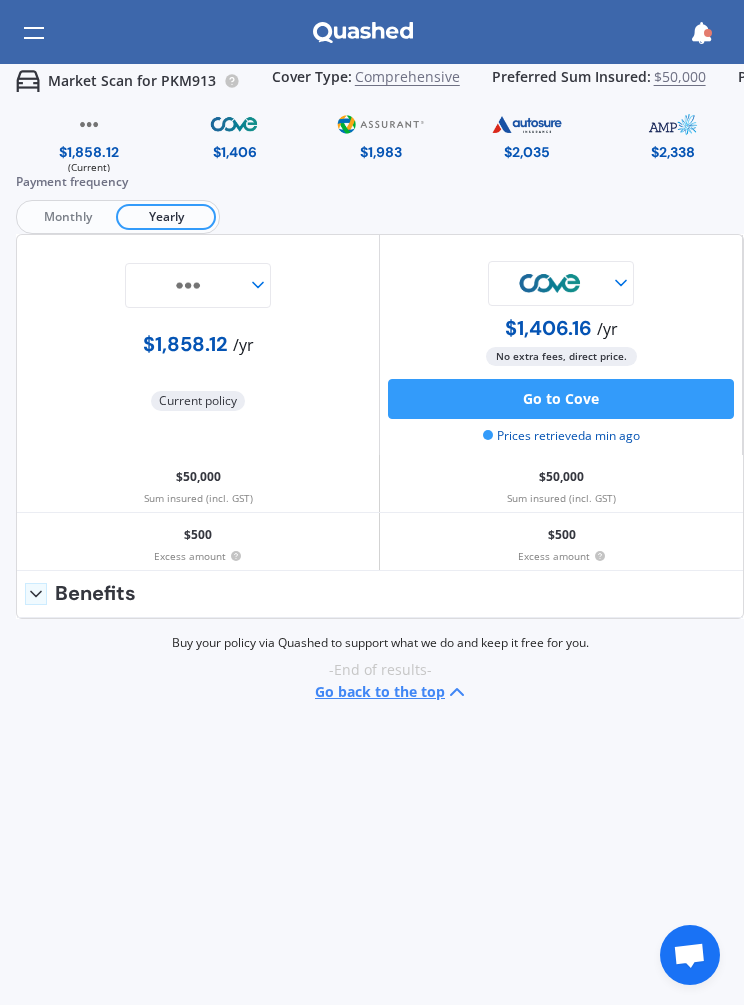 scroll, scrollTop: 0, scrollLeft: 0, axis: both 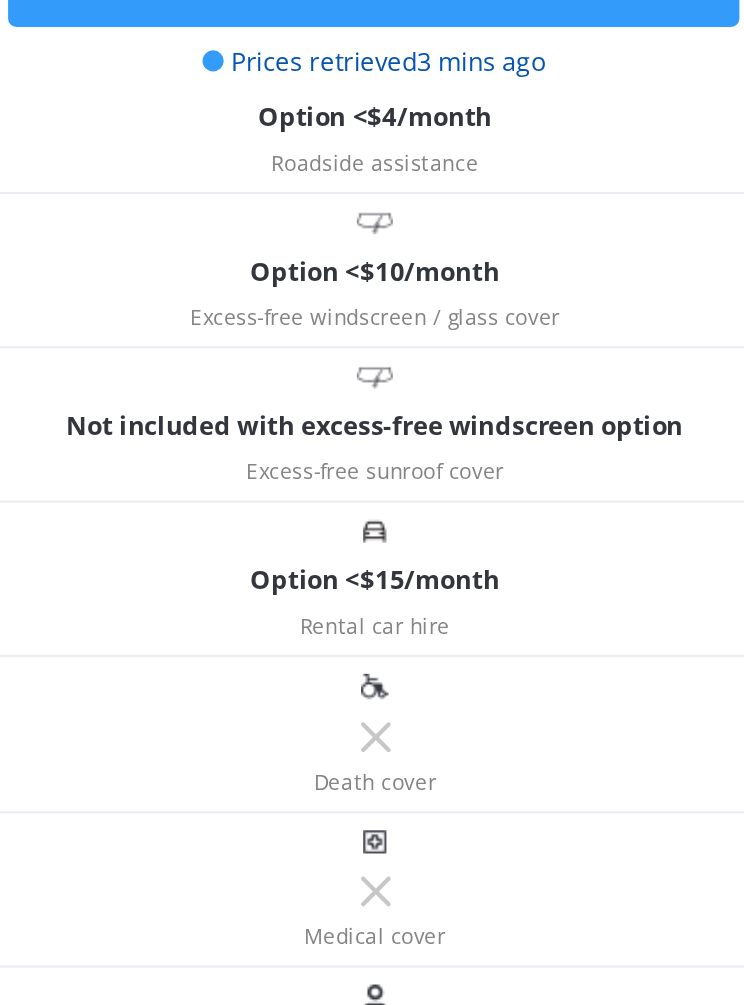 click on "Not included with excess-free windscreen option" at bounding box center (546, 418) 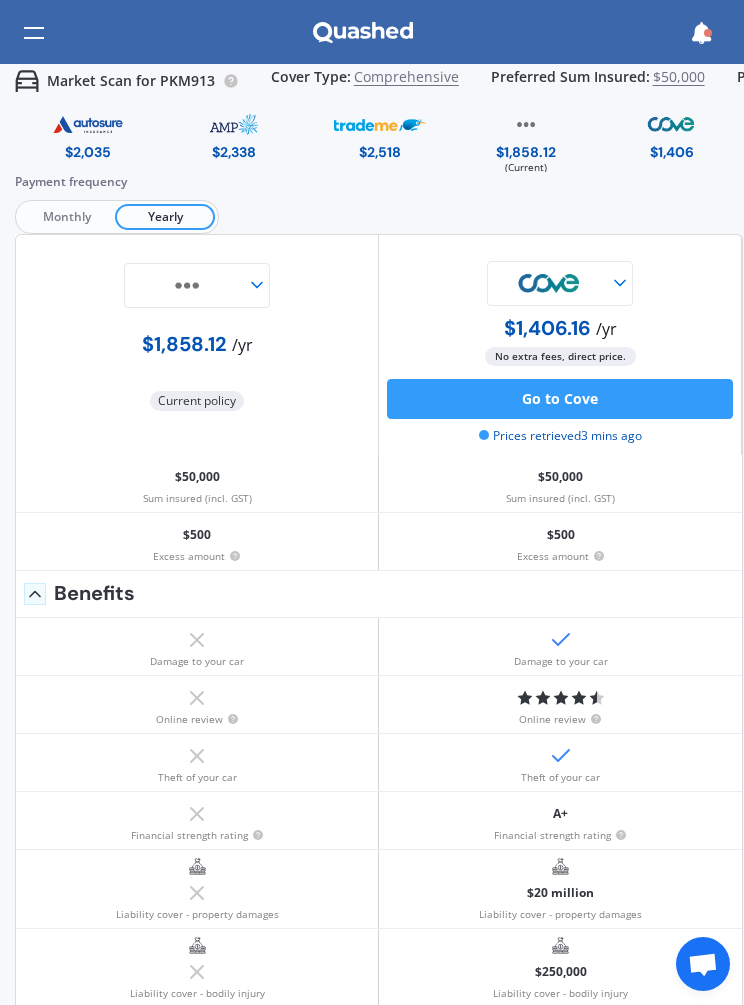 scroll, scrollTop: 0, scrollLeft: 1, axis: horizontal 